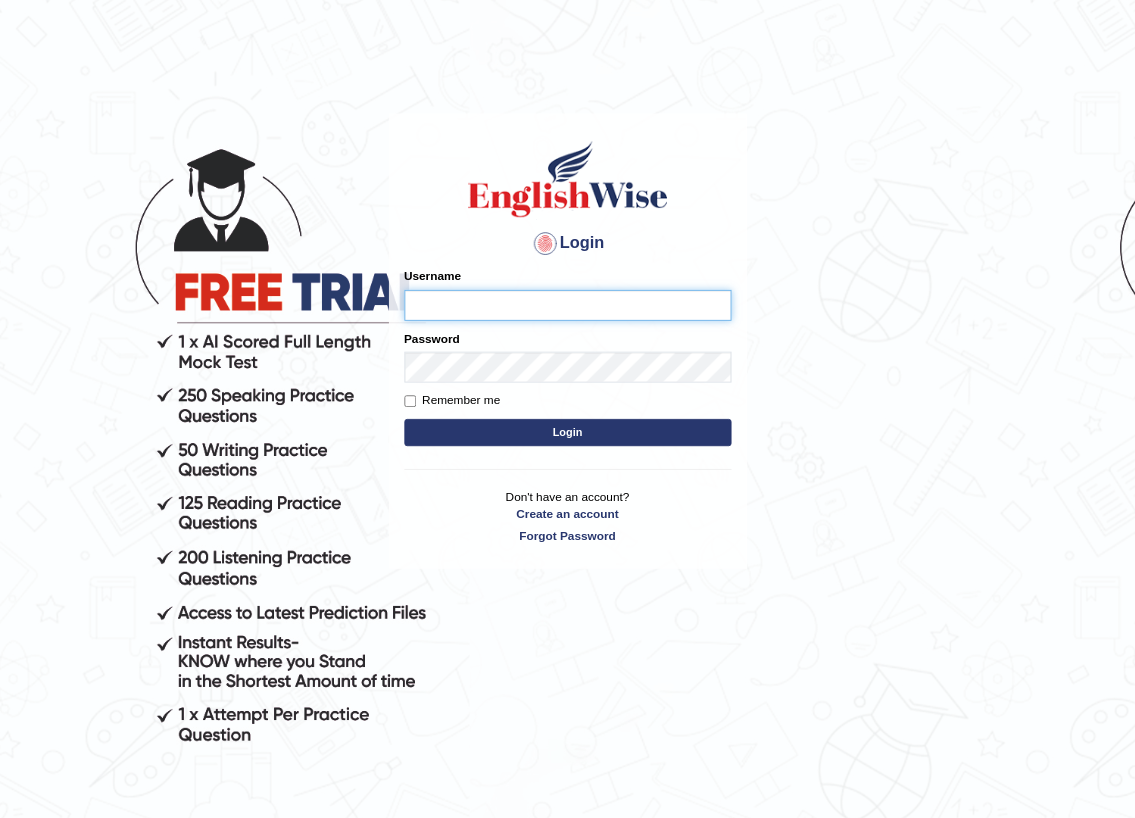 scroll, scrollTop: 0, scrollLeft: 0, axis: both 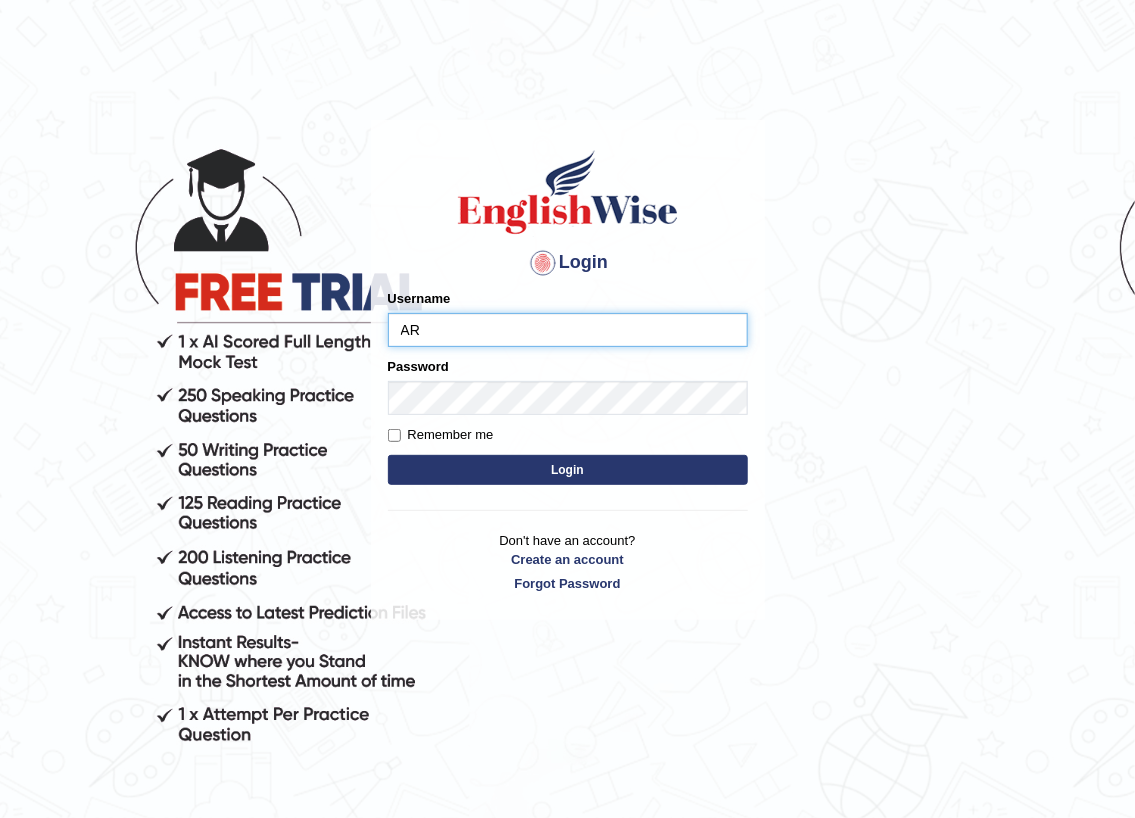 type on "A" 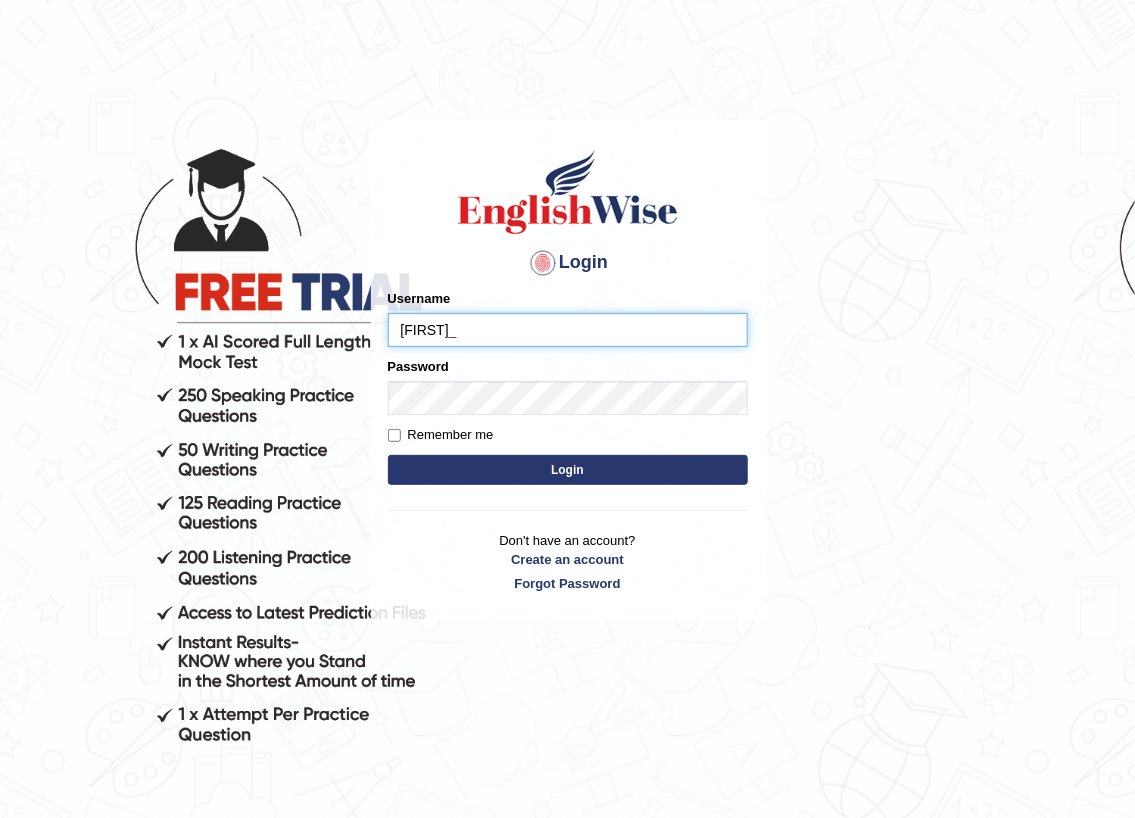 type on "[FIRST]_" 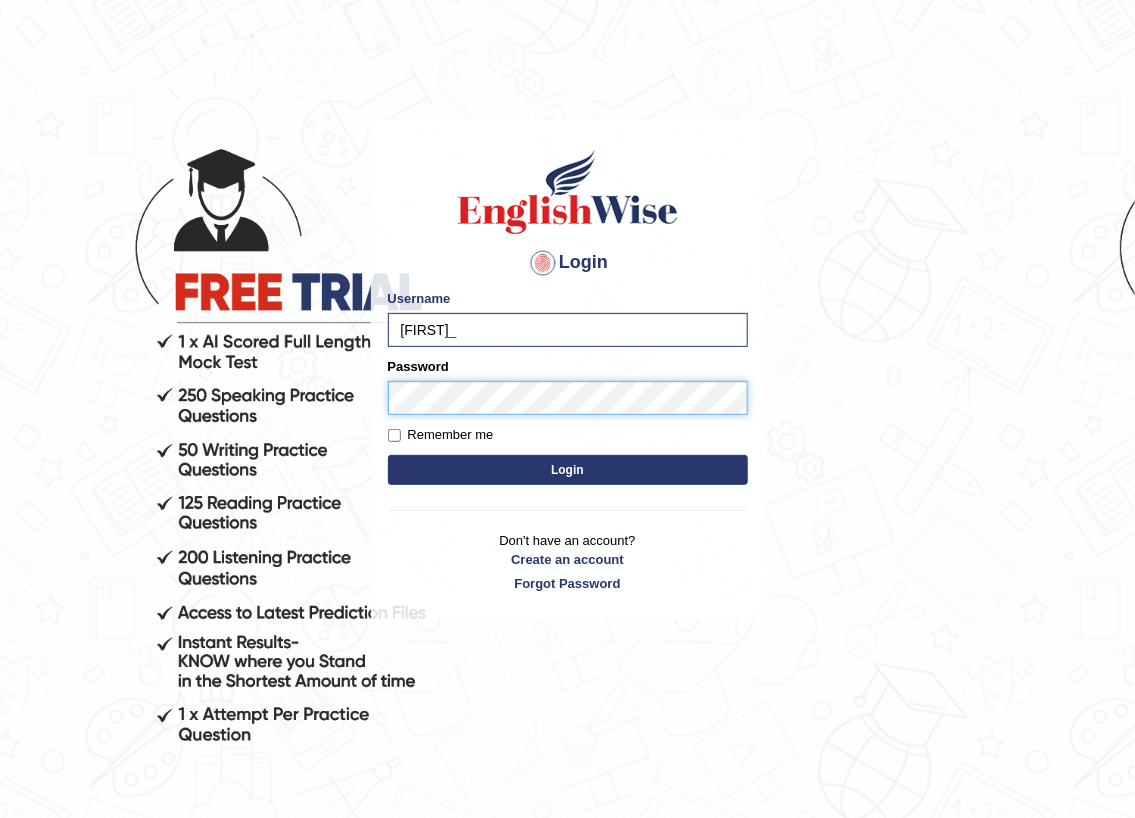 click on "Login" at bounding box center [568, 470] 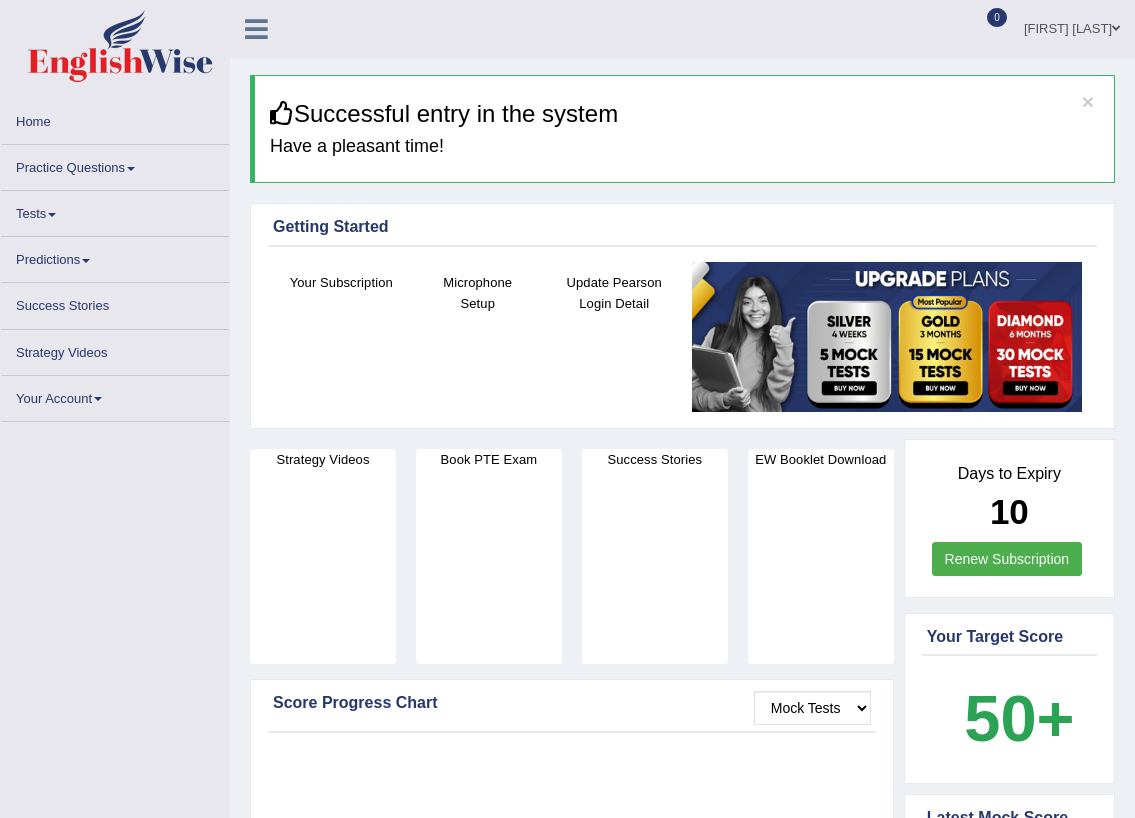 scroll, scrollTop: 0, scrollLeft: 0, axis: both 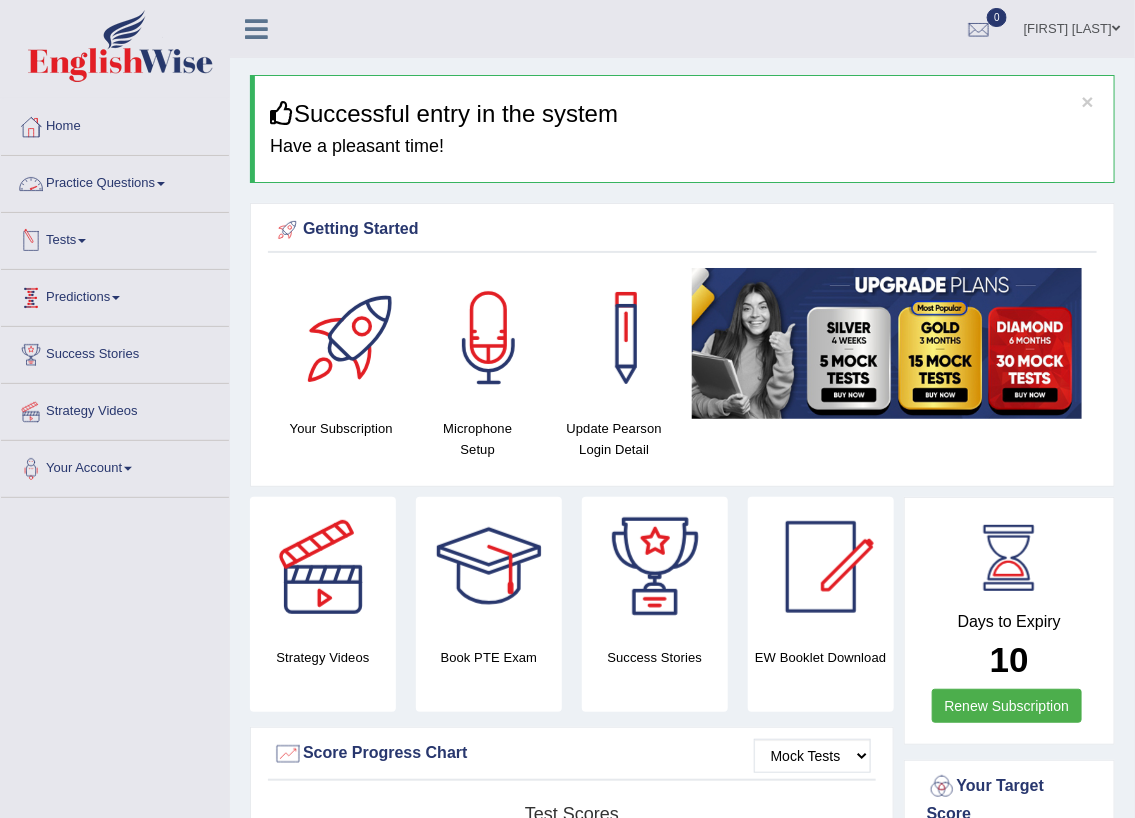 click on "Practice Questions" at bounding box center [115, 181] 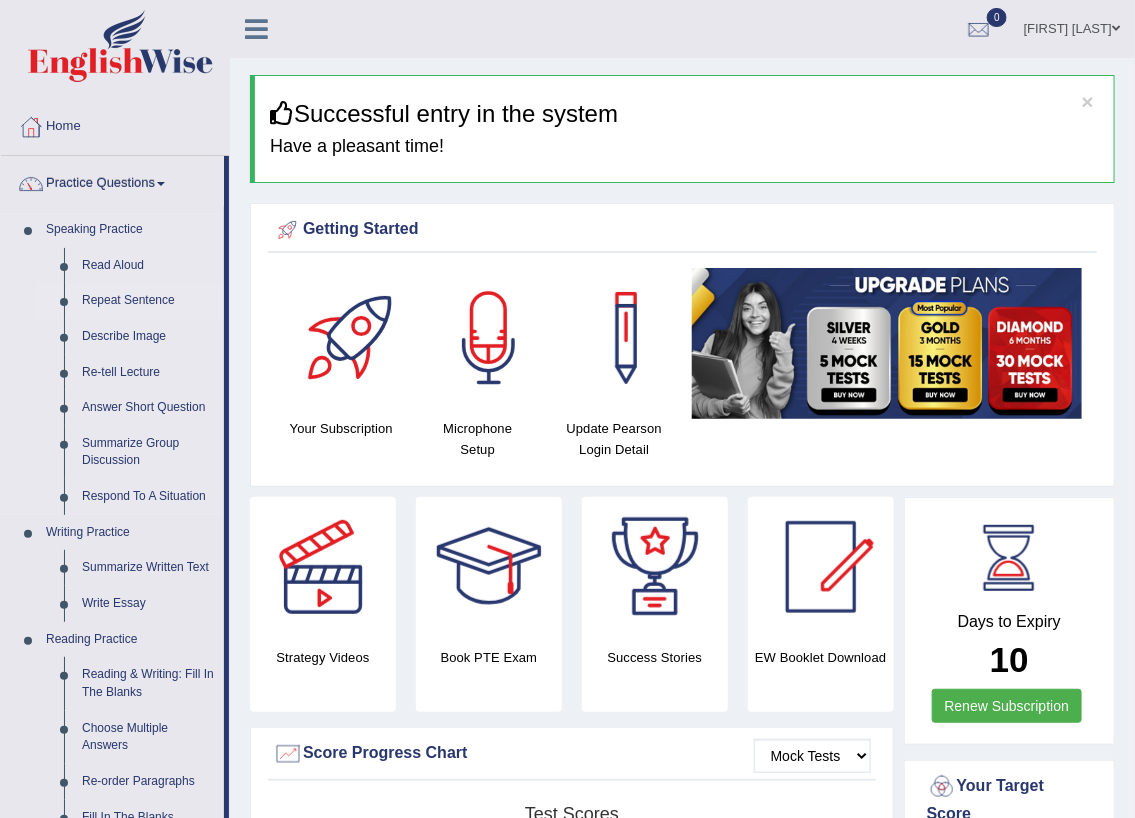 click on "Repeat Sentence" at bounding box center (148, 301) 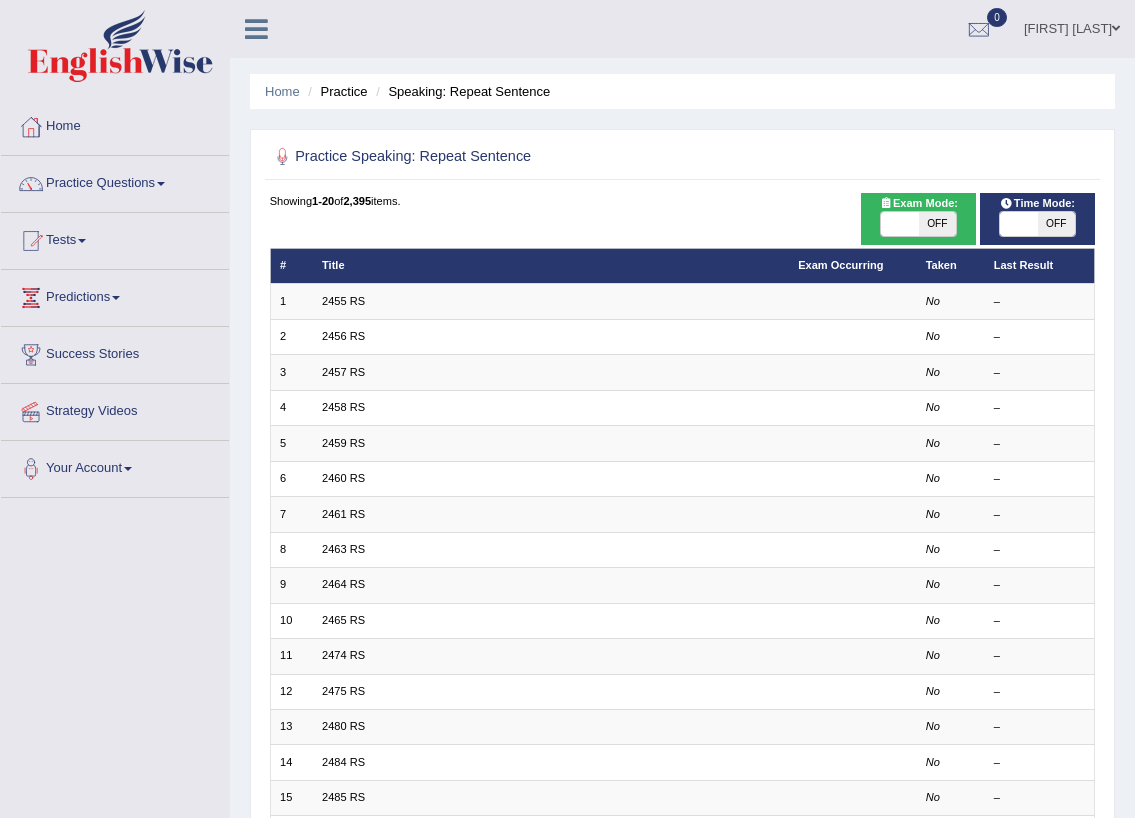 scroll, scrollTop: 0, scrollLeft: 0, axis: both 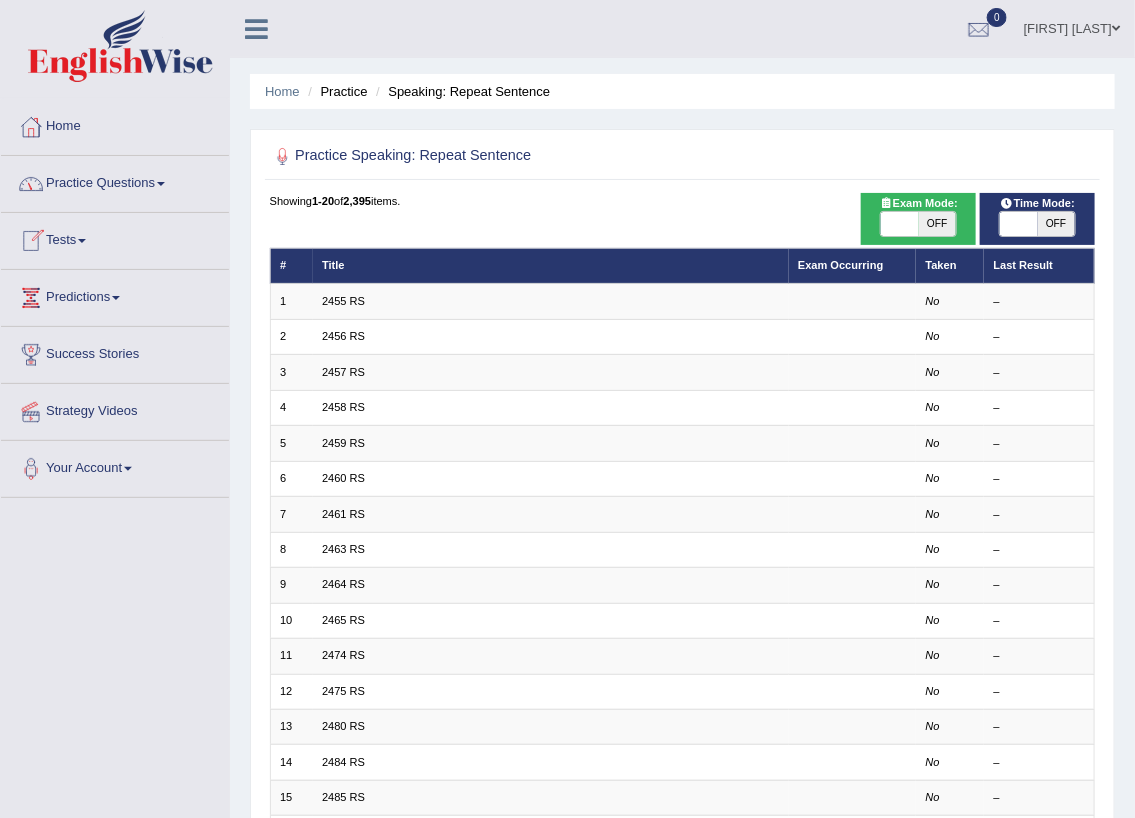 click on "Practice Questions" at bounding box center (115, 181) 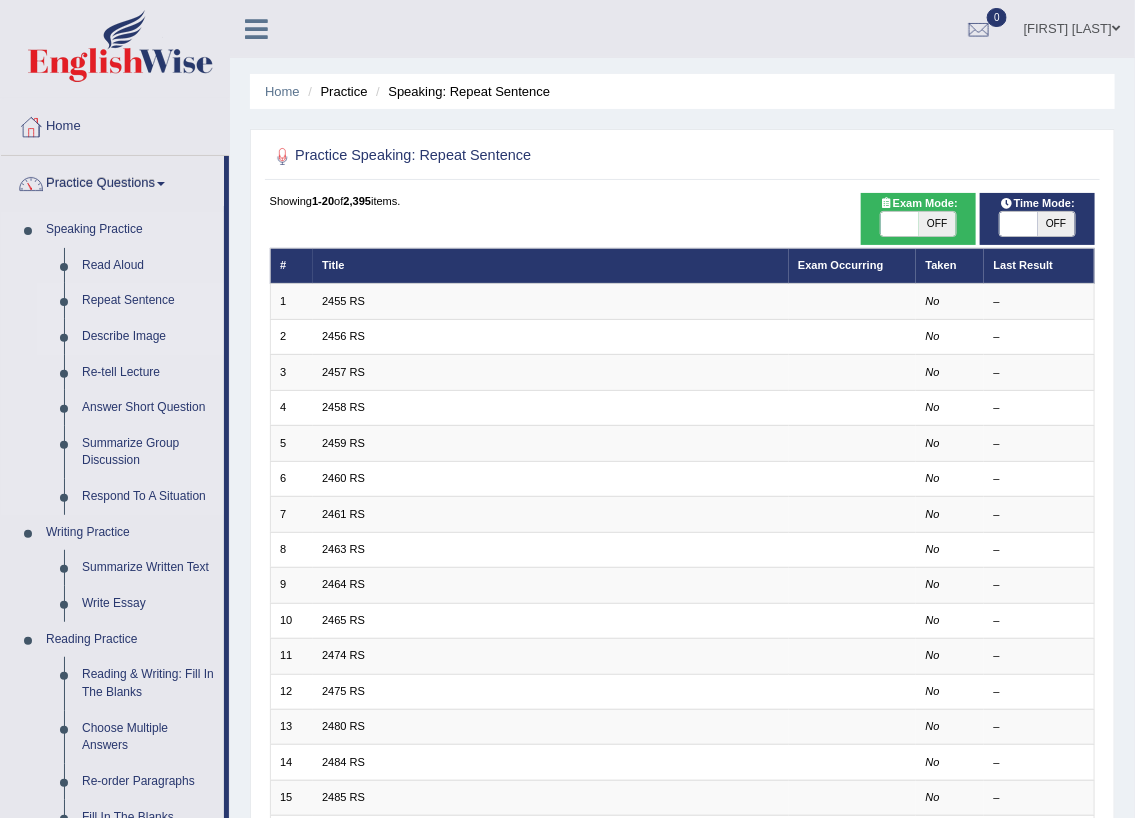 click on "Describe Image" at bounding box center (148, 337) 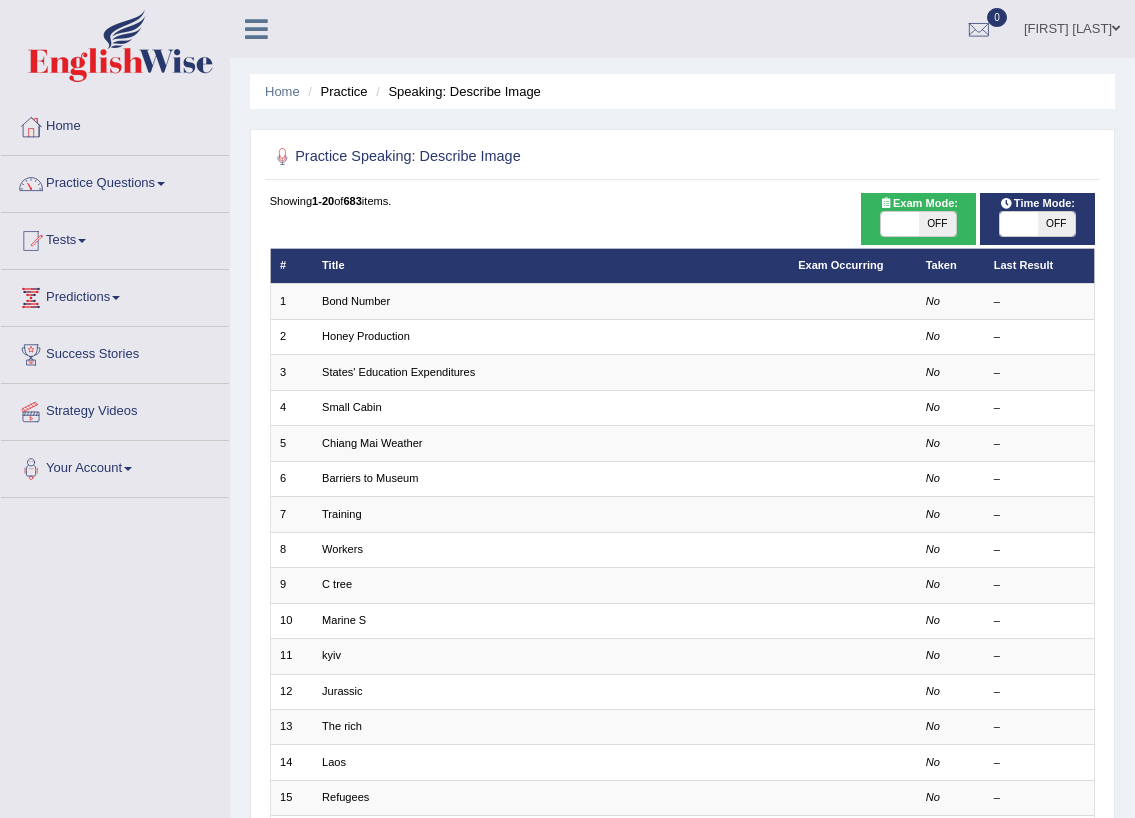 scroll, scrollTop: 0, scrollLeft: 0, axis: both 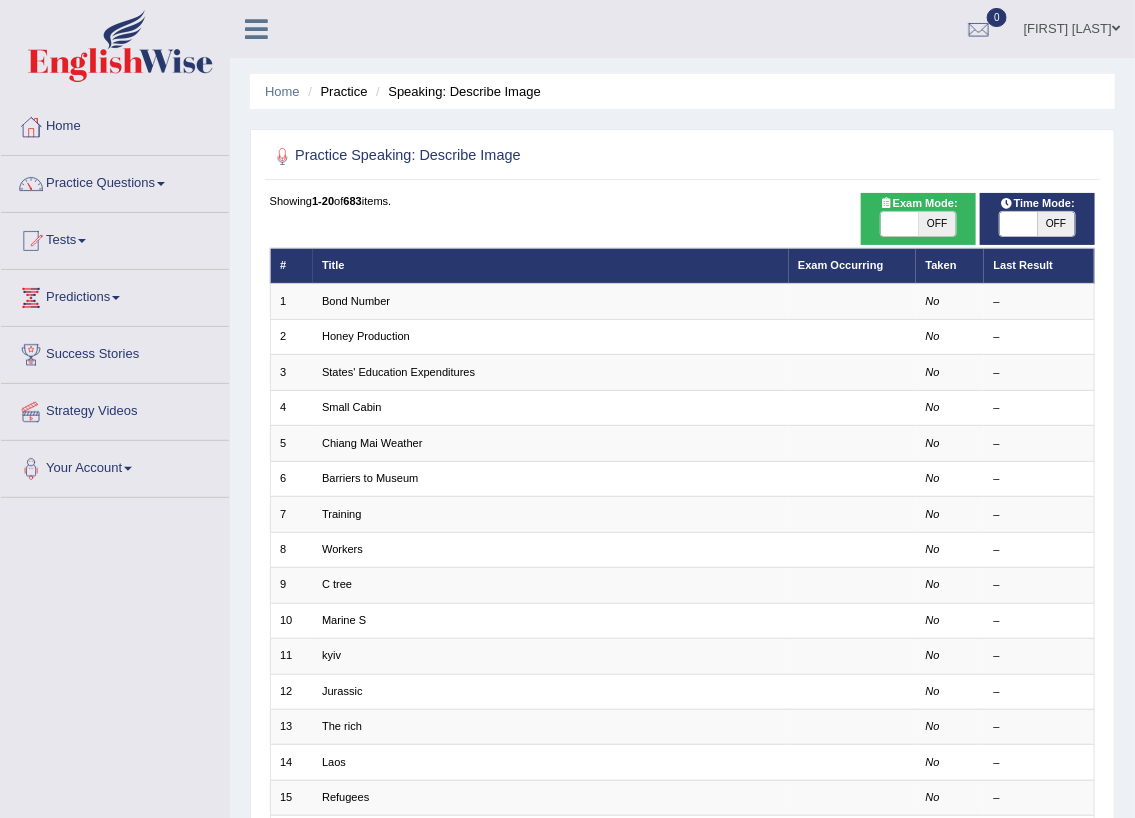 click on "OFF" at bounding box center (937, 224) 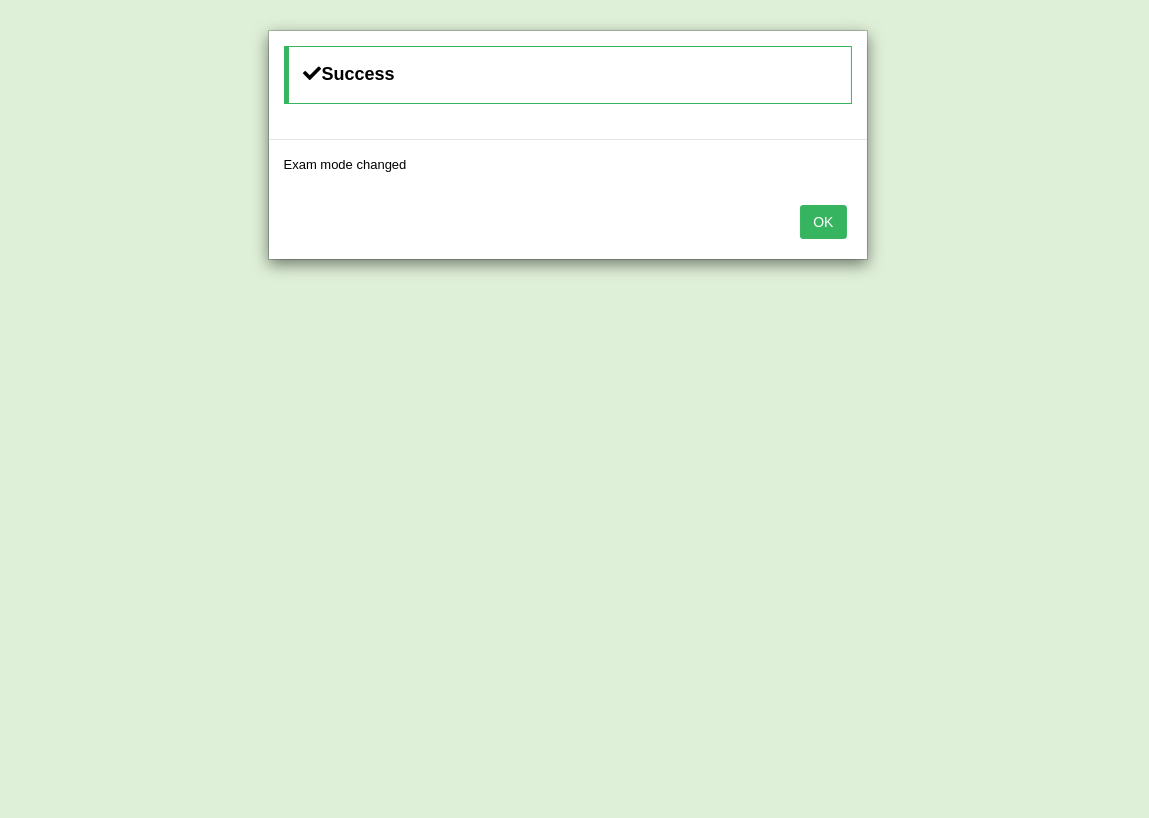 click on "OK" at bounding box center (823, 222) 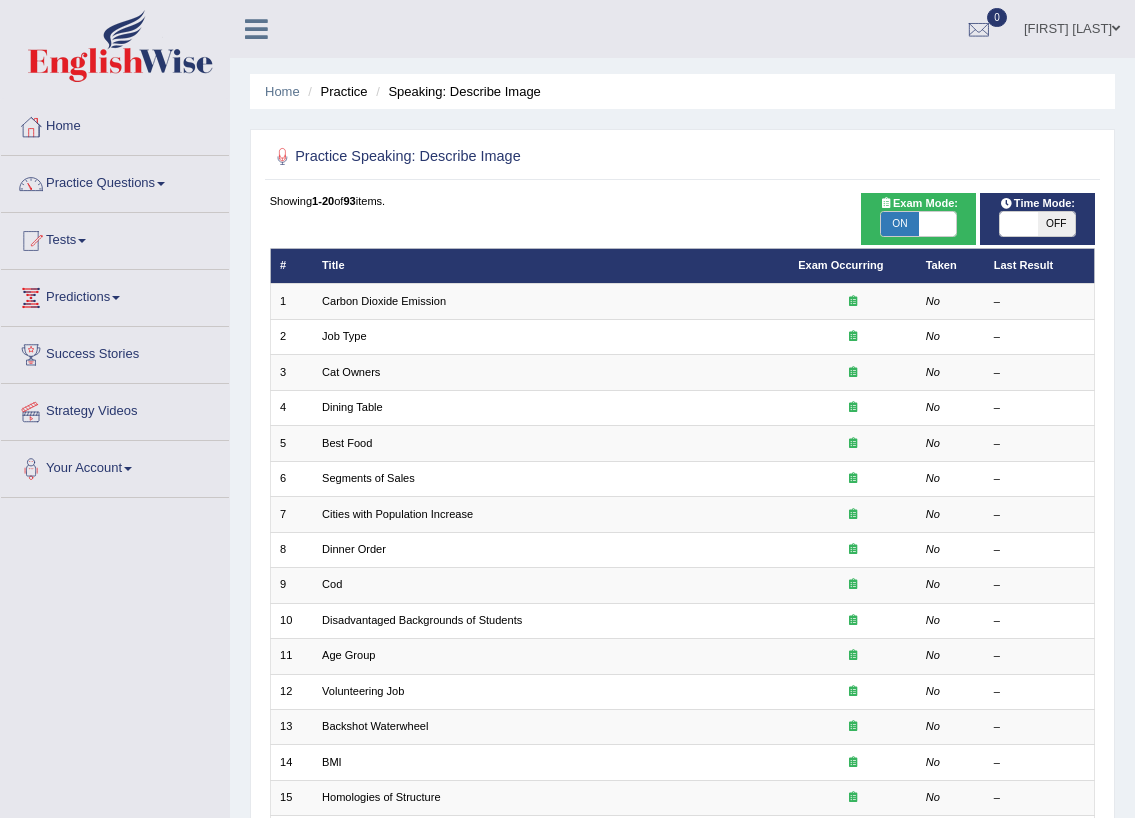 scroll, scrollTop: 0, scrollLeft: 0, axis: both 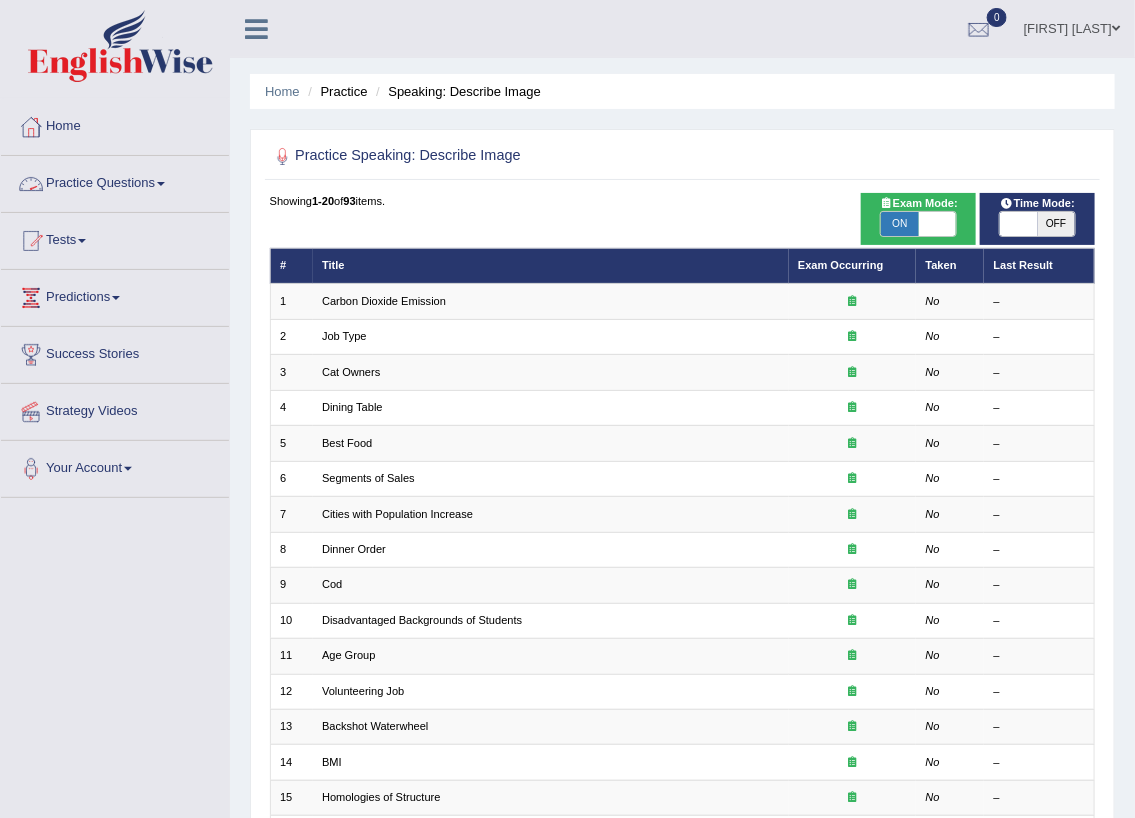 click on "Practice Questions" at bounding box center (115, 181) 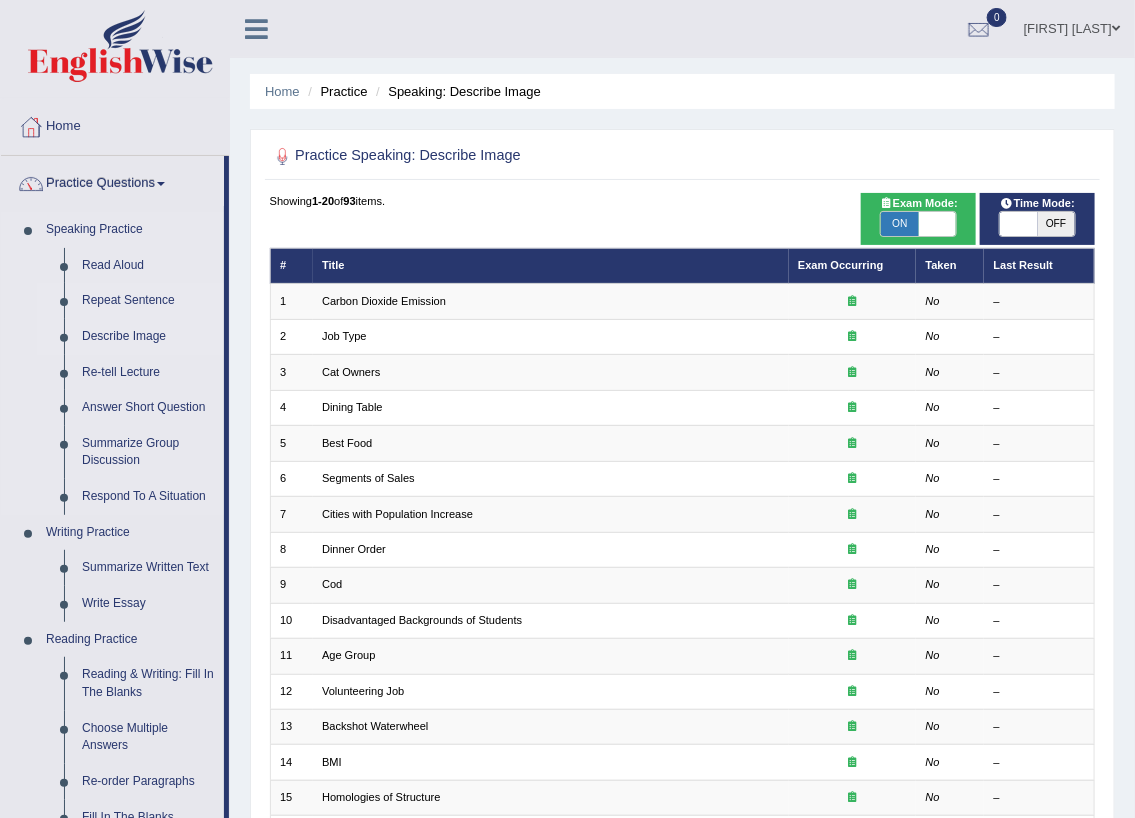 click on "Repeat Sentence" at bounding box center (148, 301) 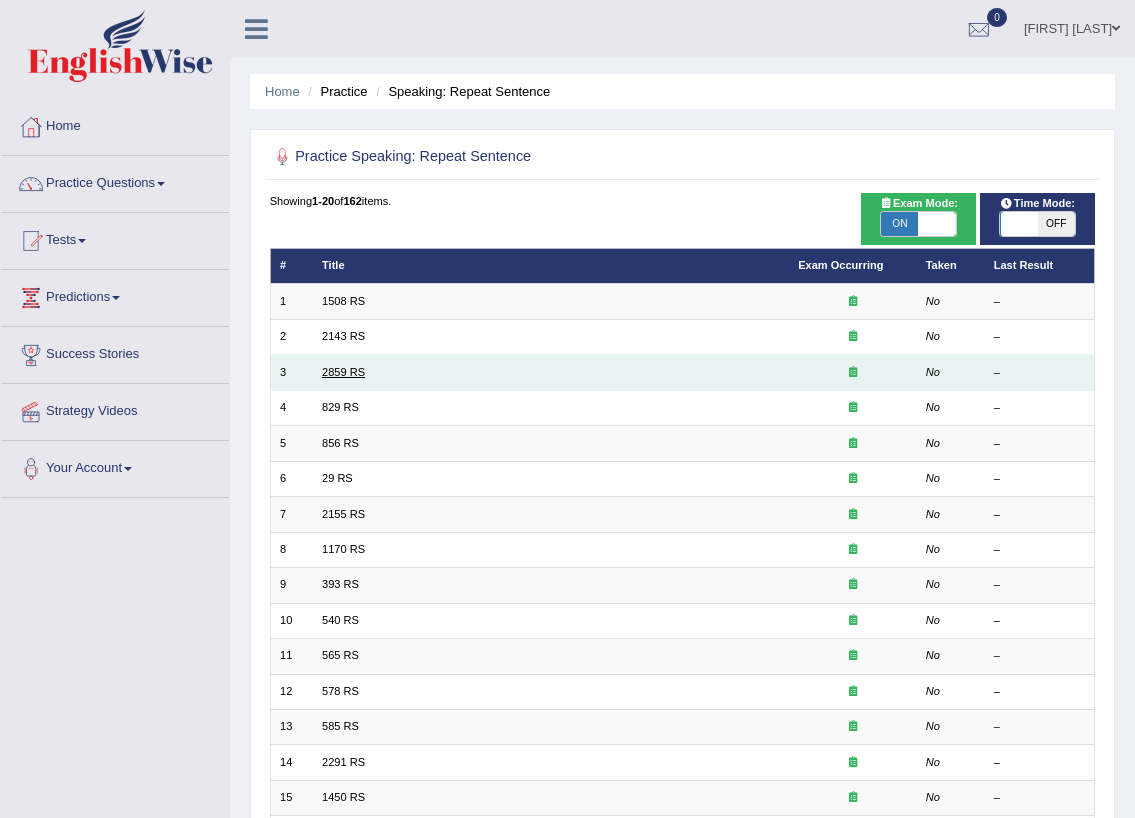 scroll, scrollTop: 0, scrollLeft: 0, axis: both 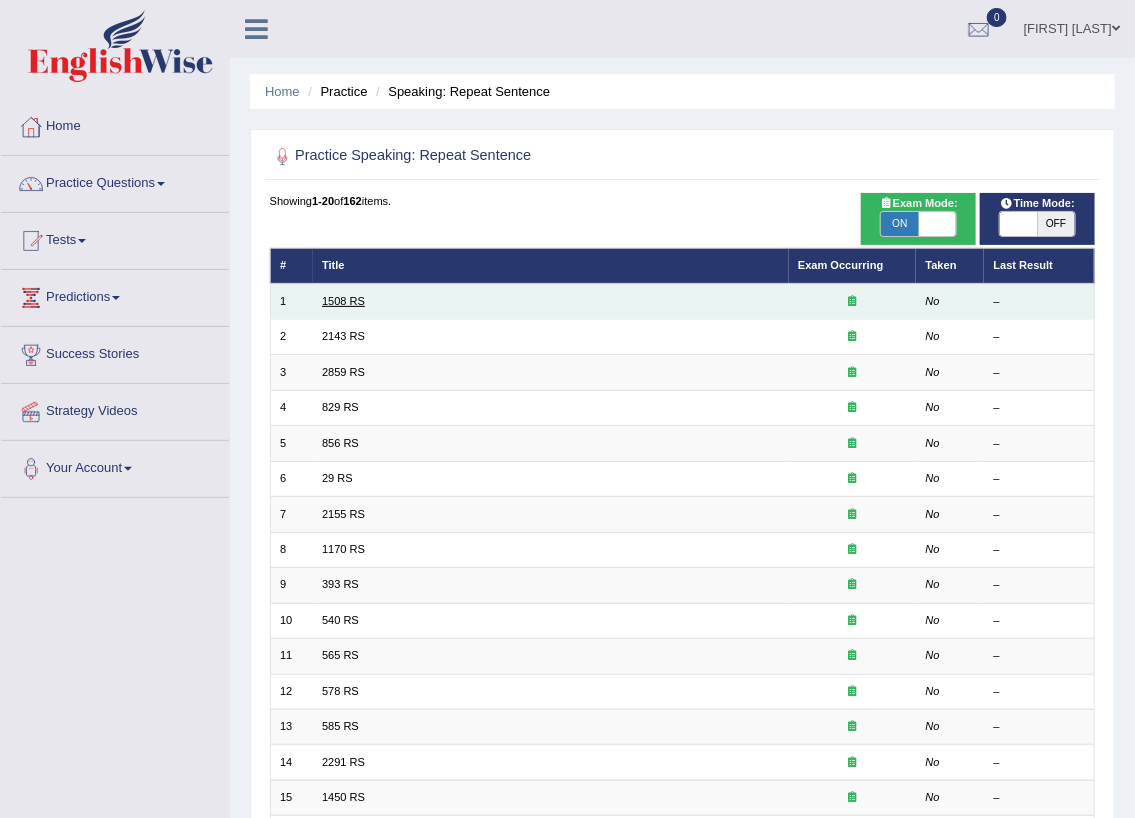 click on "1508 RS" at bounding box center (343, 301) 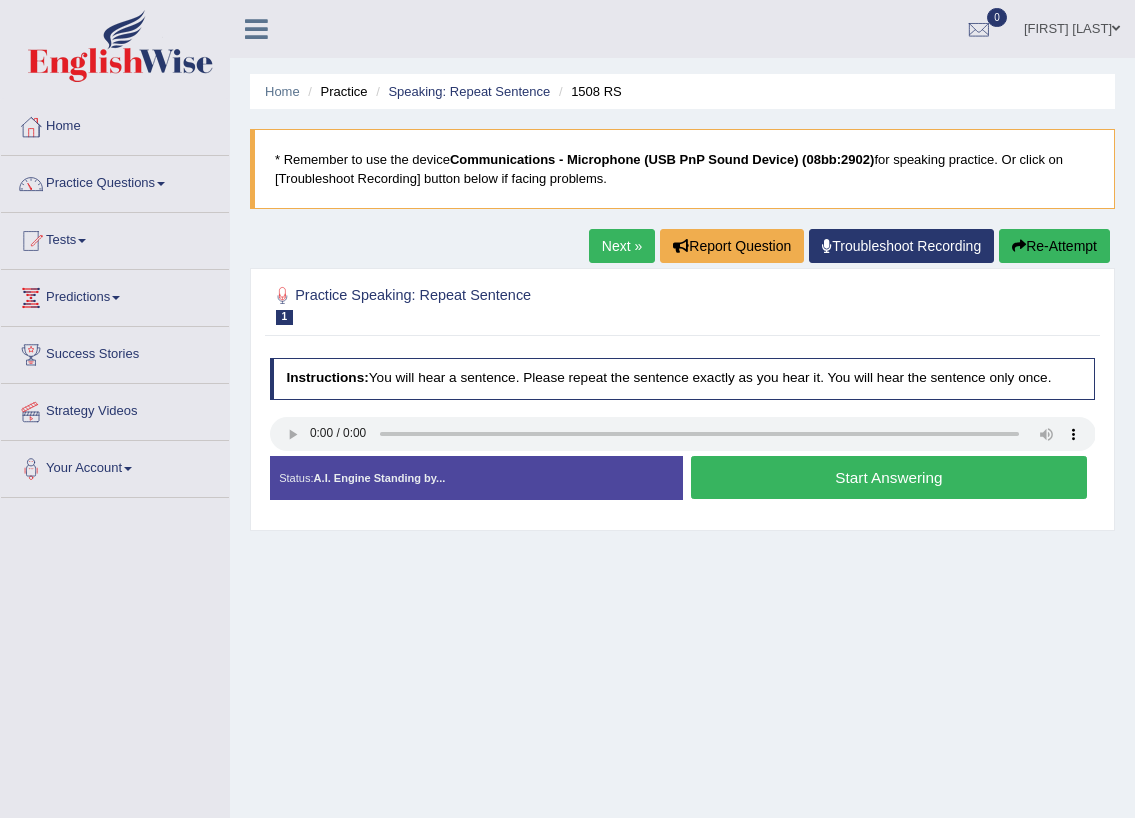 scroll, scrollTop: 0, scrollLeft: 0, axis: both 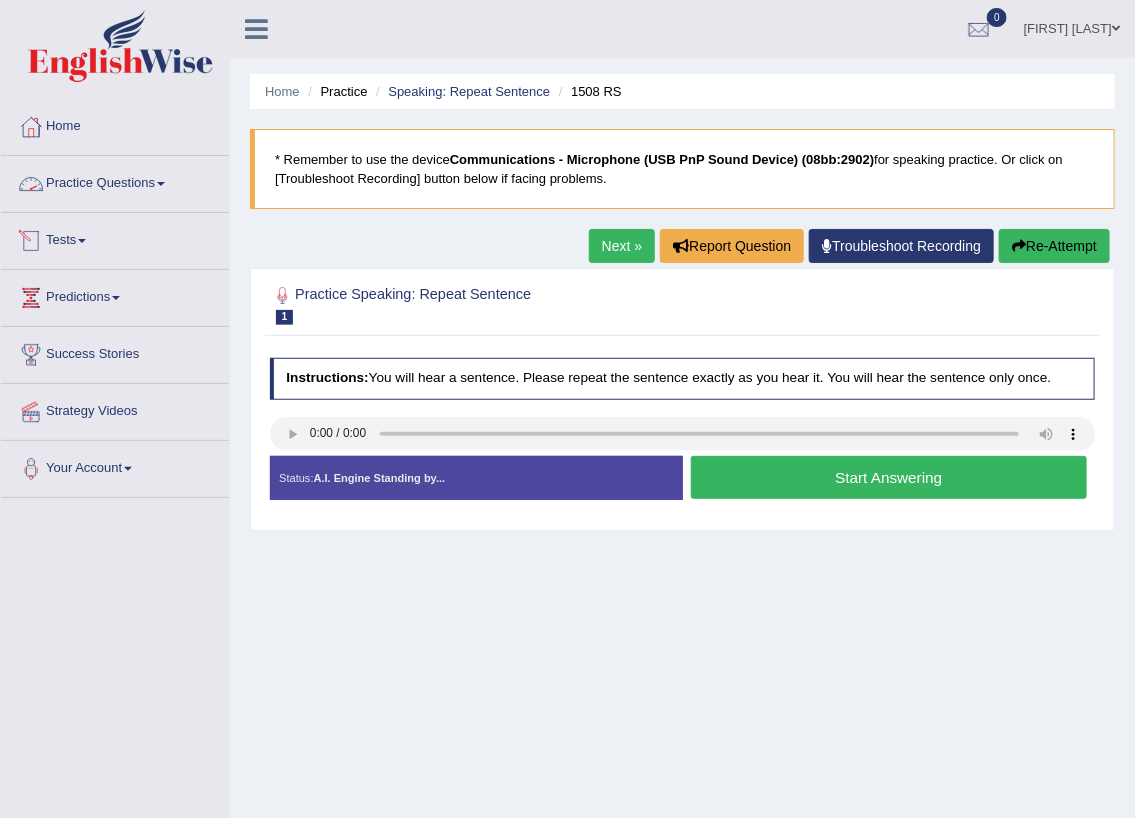 click on "Practice Questions" at bounding box center [115, 181] 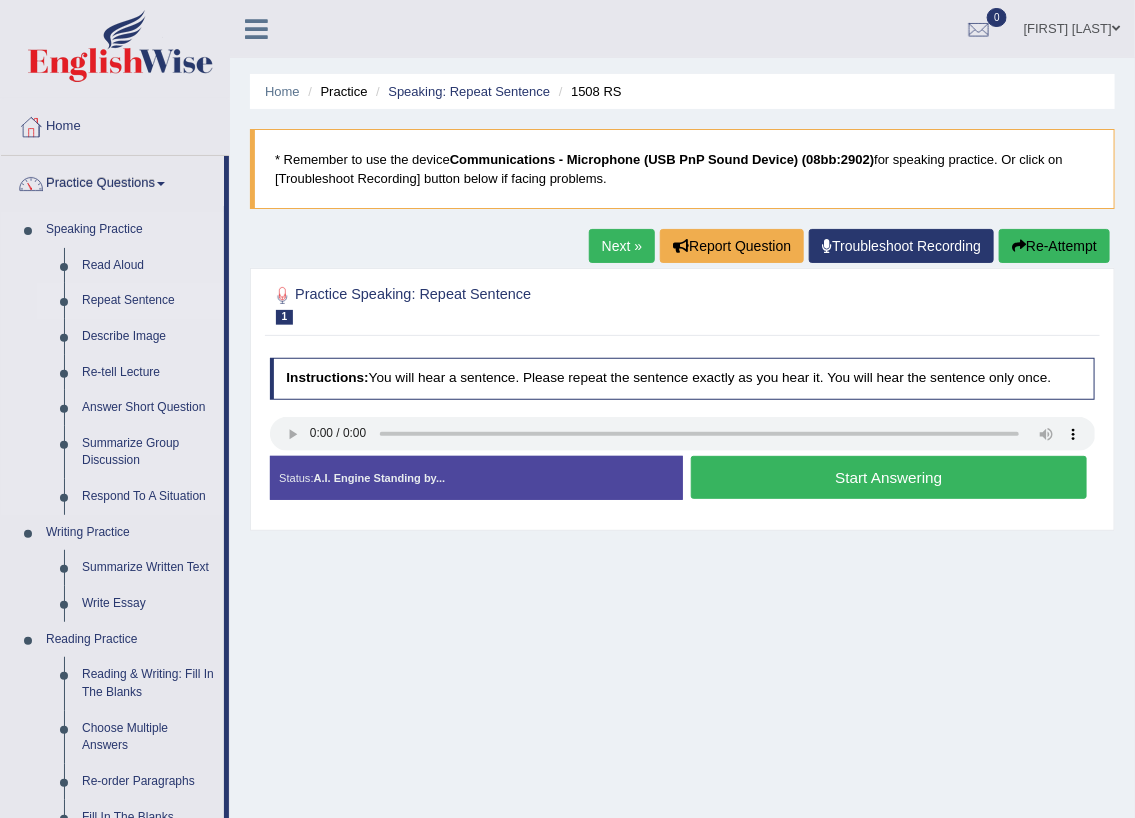 click on "Repeat Sentence" at bounding box center (148, 301) 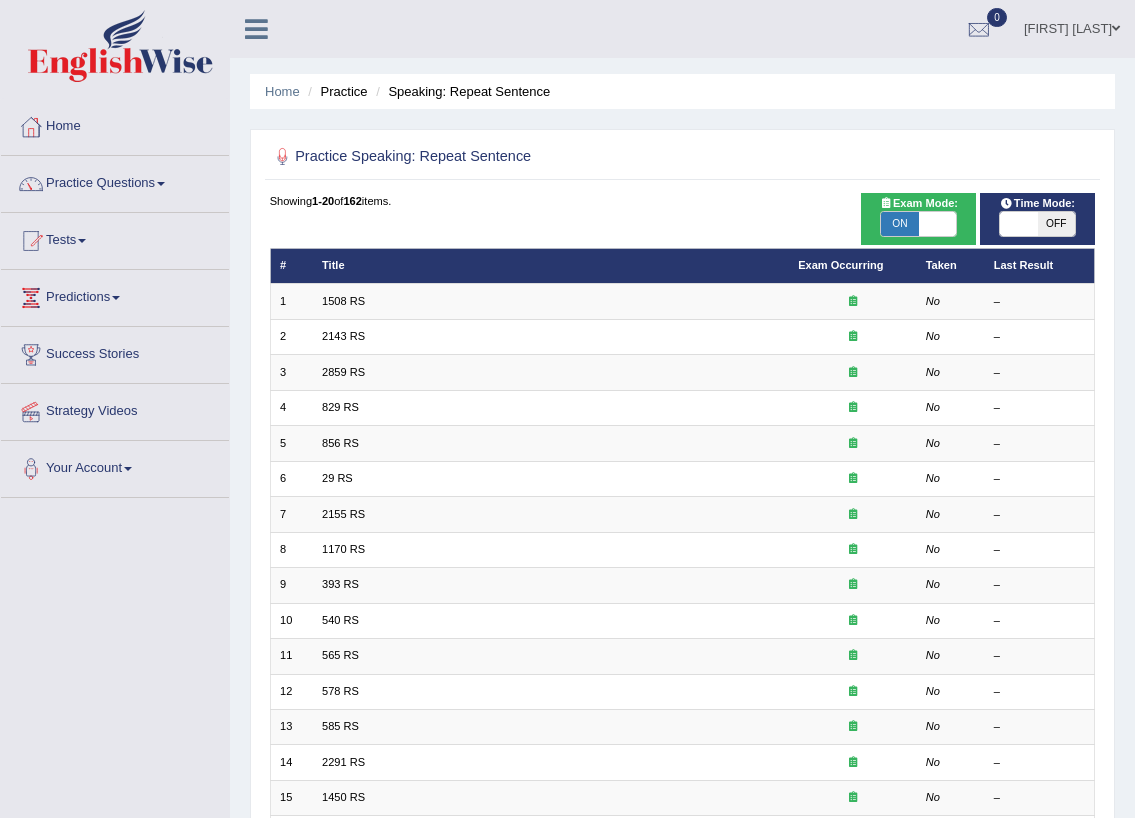 scroll, scrollTop: 0, scrollLeft: 0, axis: both 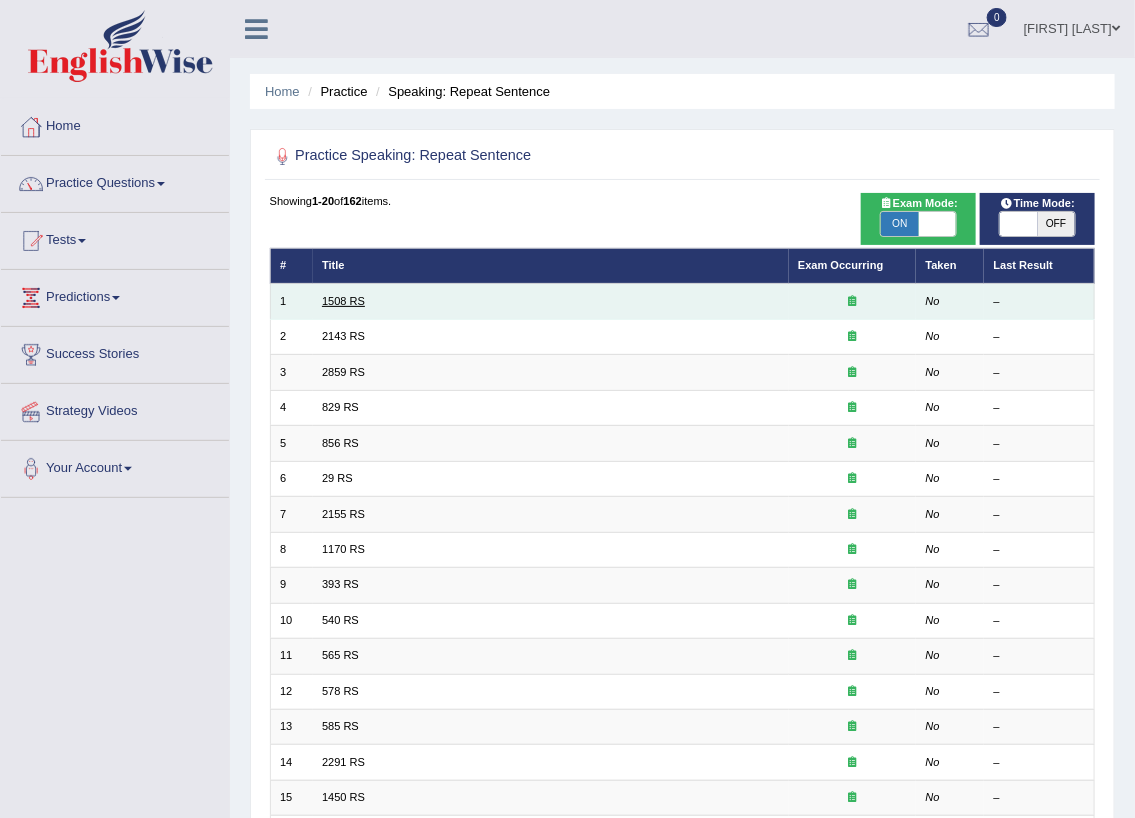 click on "1508 RS" at bounding box center [343, 301] 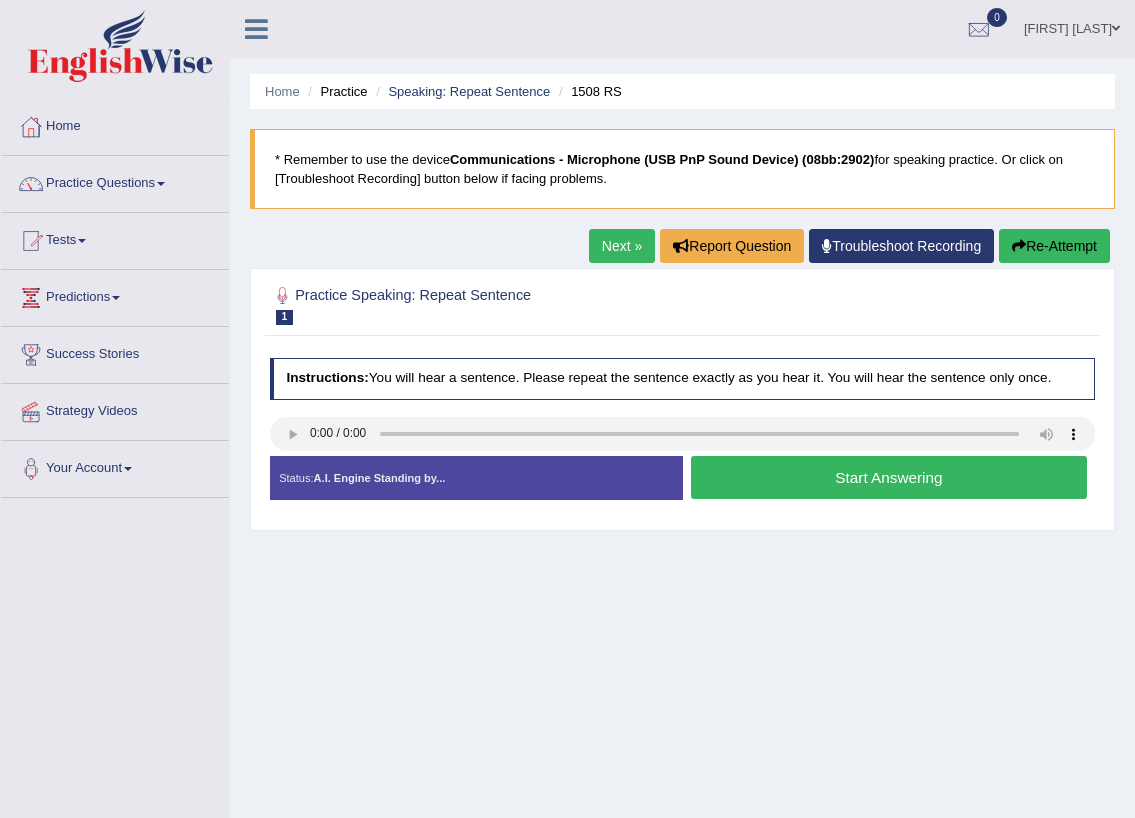 scroll, scrollTop: 0, scrollLeft: 0, axis: both 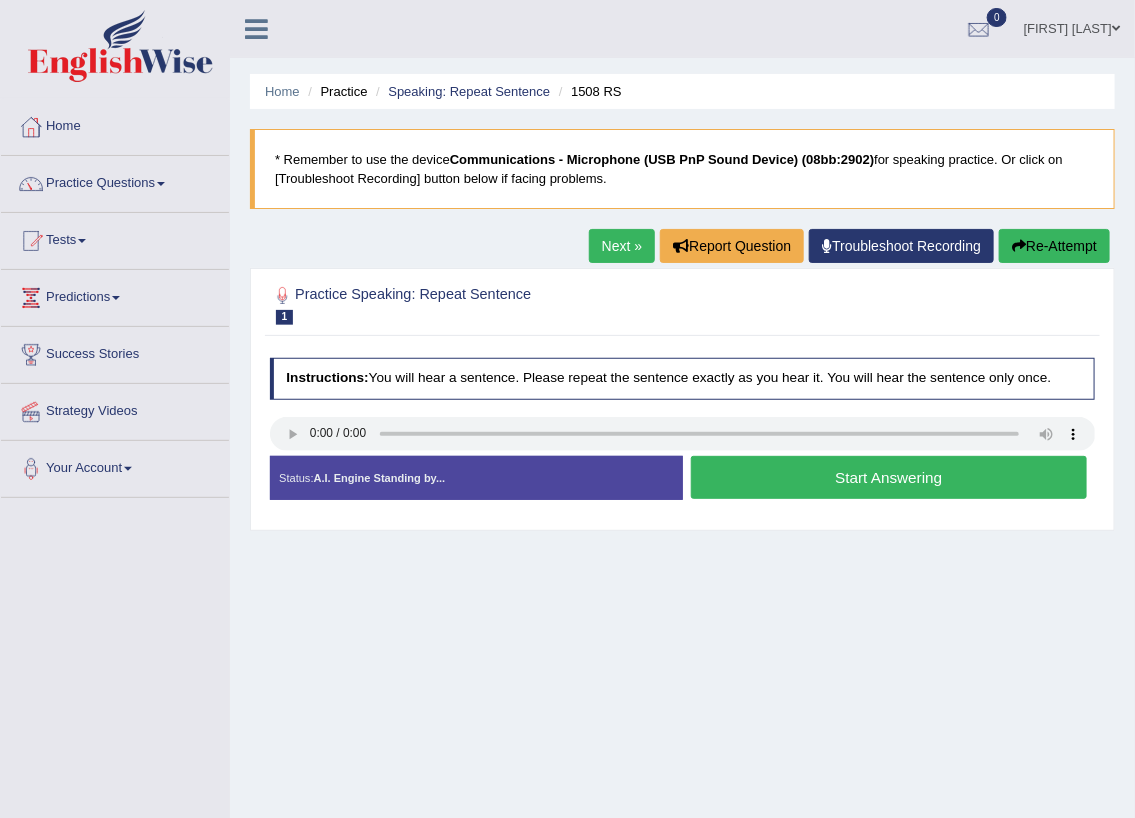 click on "Start Answering" at bounding box center (889, 477) 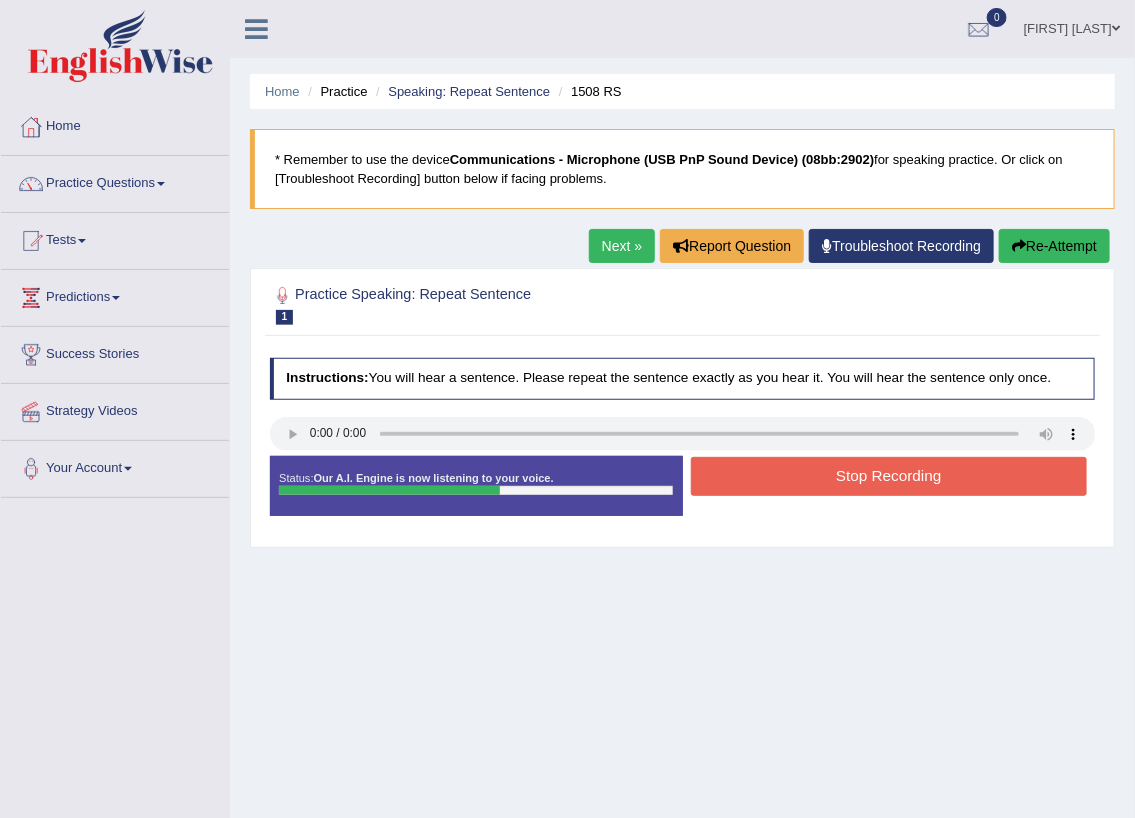 click on "Stop Recording" at bounding box center (889, 476) 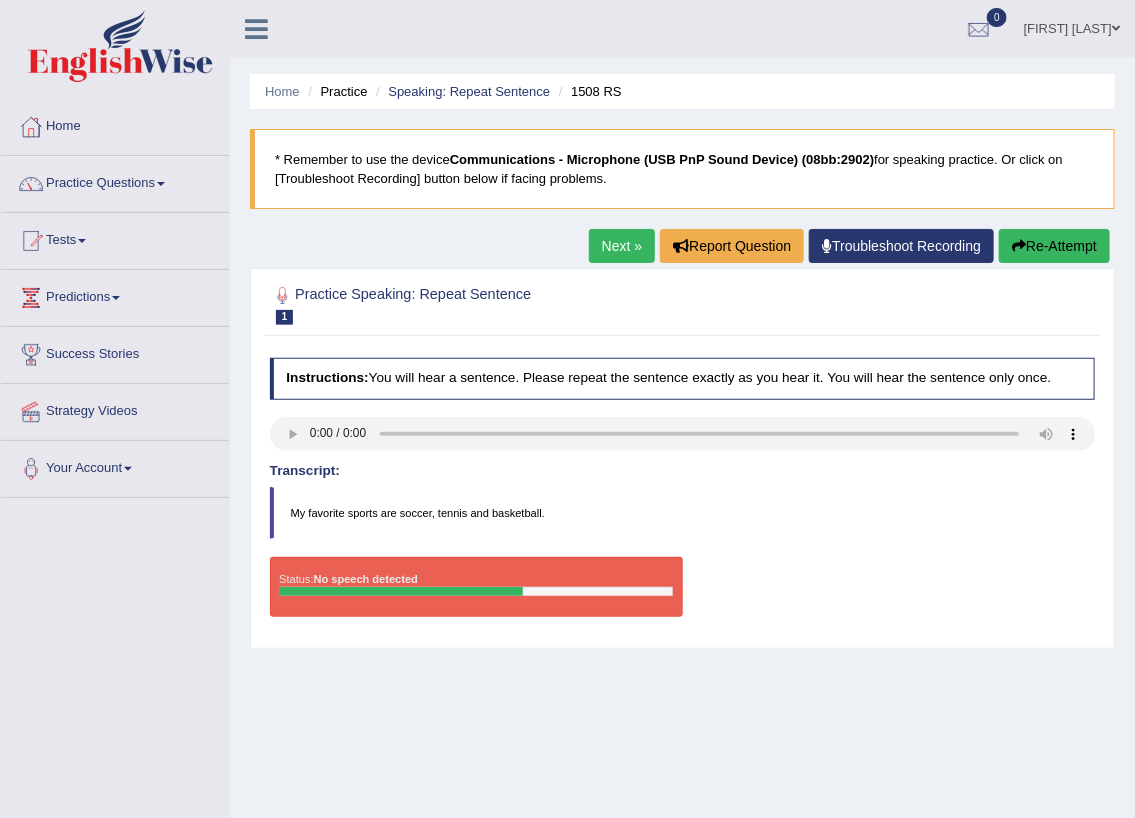 click on "Re-Attempt" at bounding box center (1054, 246) 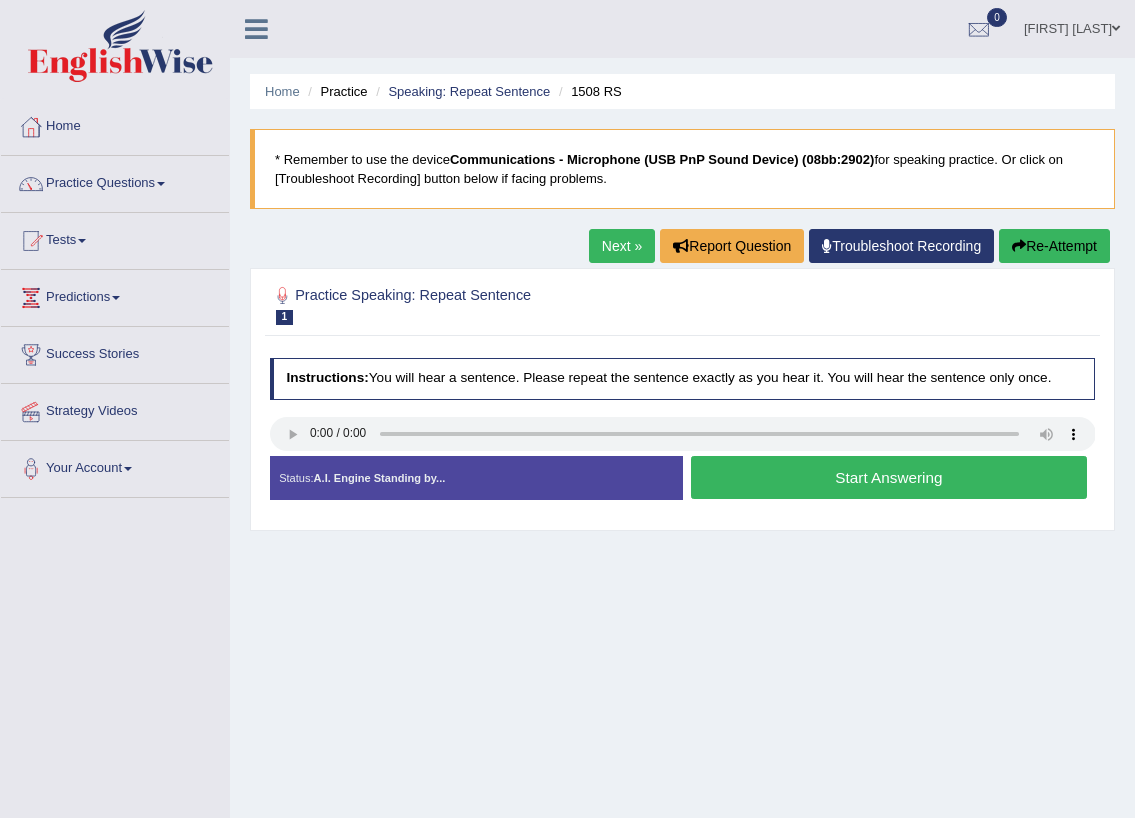 scroll, scrollTop: 0, scrollLeft: 0, axis: both 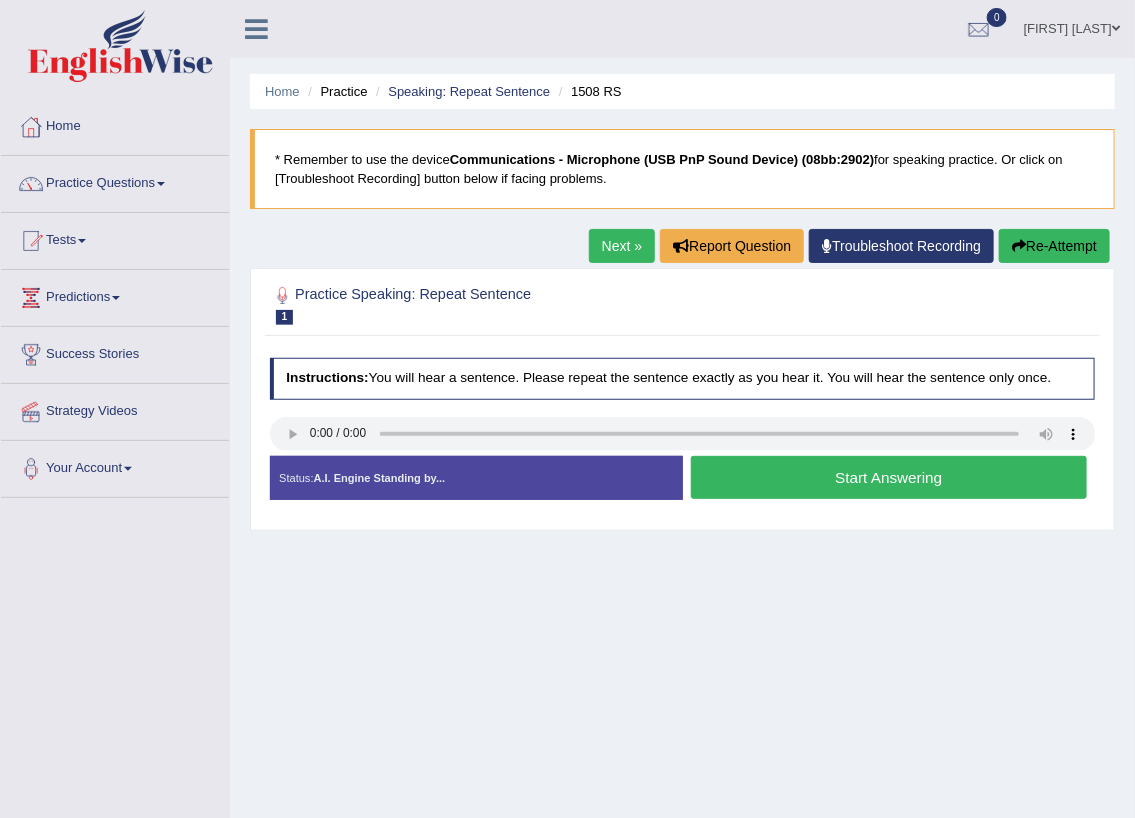 click on "Status:  A.I. Engine Standing by..." at bounding box center [476, 478] 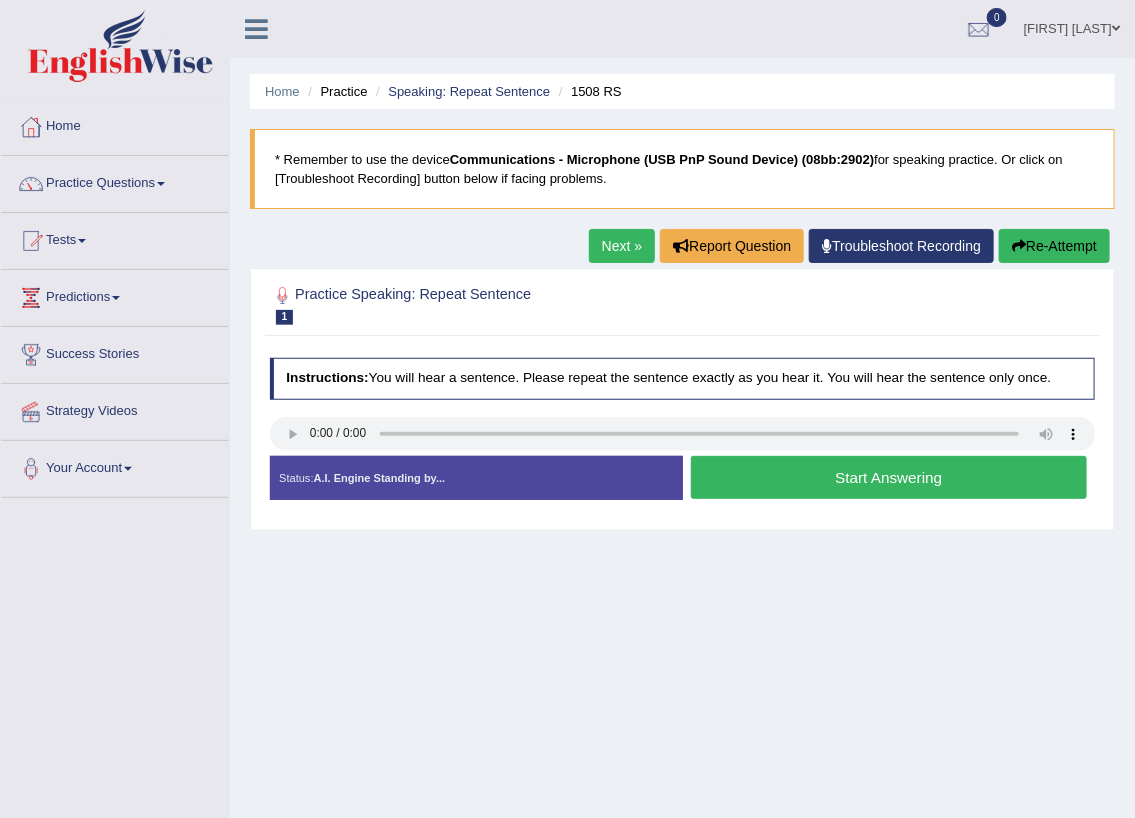 click on "Start Answering" at bounding box center [889, 477] 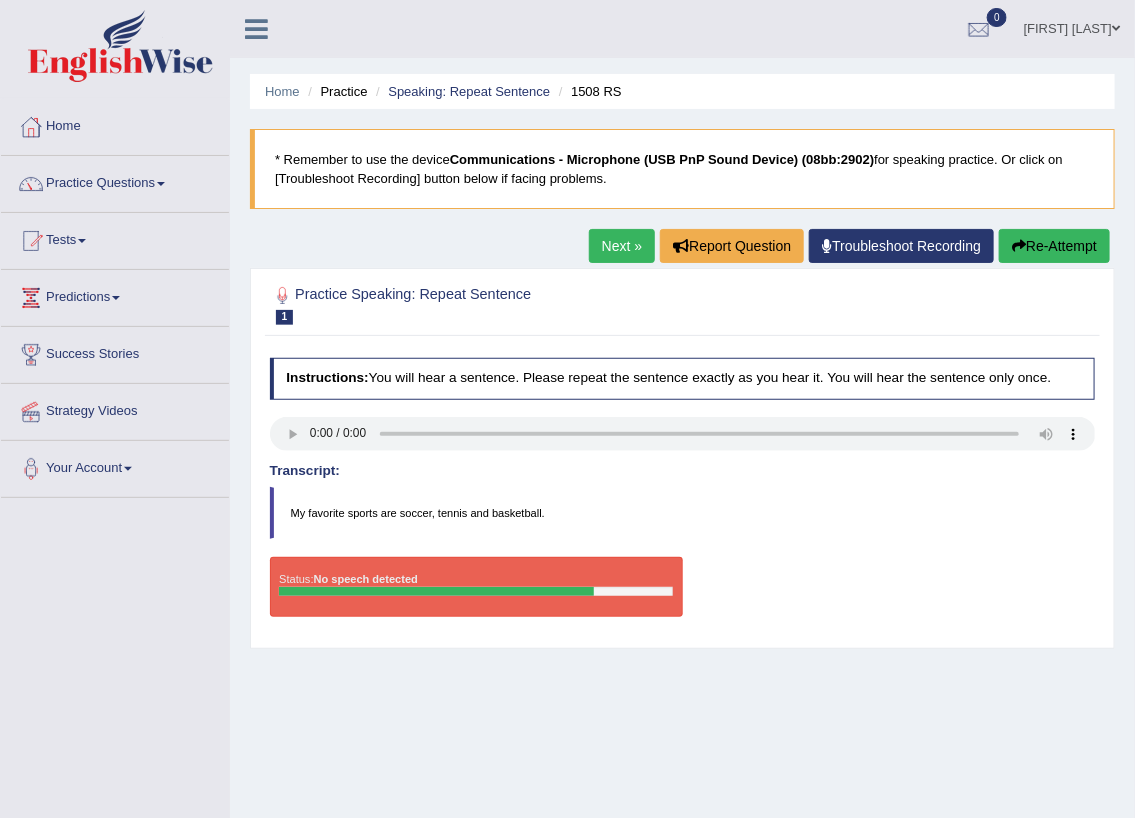 click on "Home" at bounding box center (115, 124) 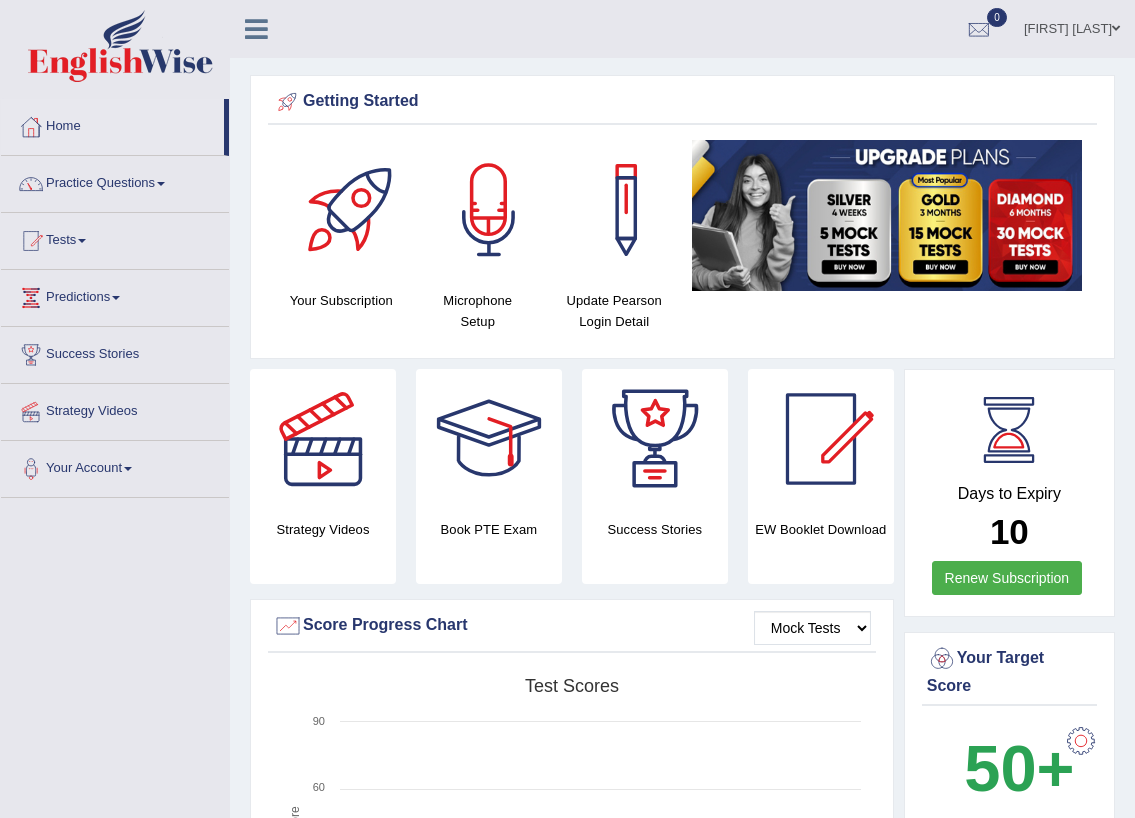 scroll, scrollTop: 0, scrollLeft: 0, axis: both 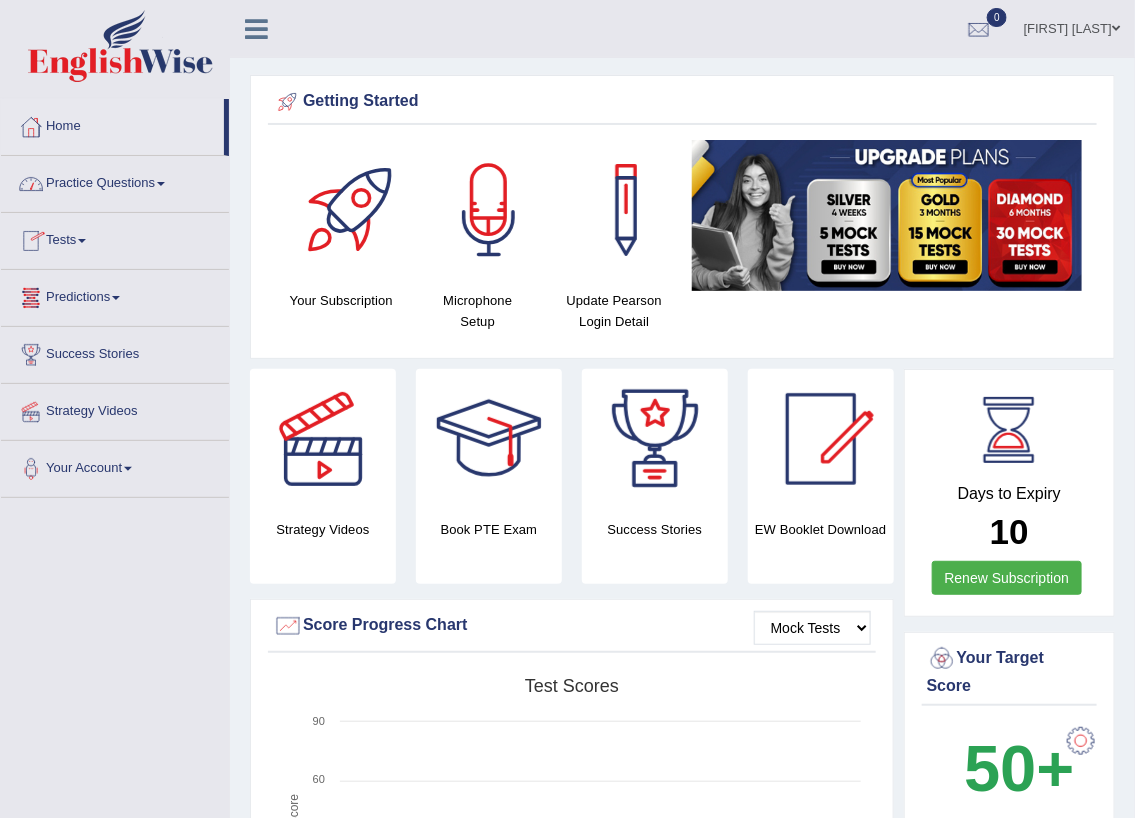 click on "Practice Questions" at bounding box center (115, 181) 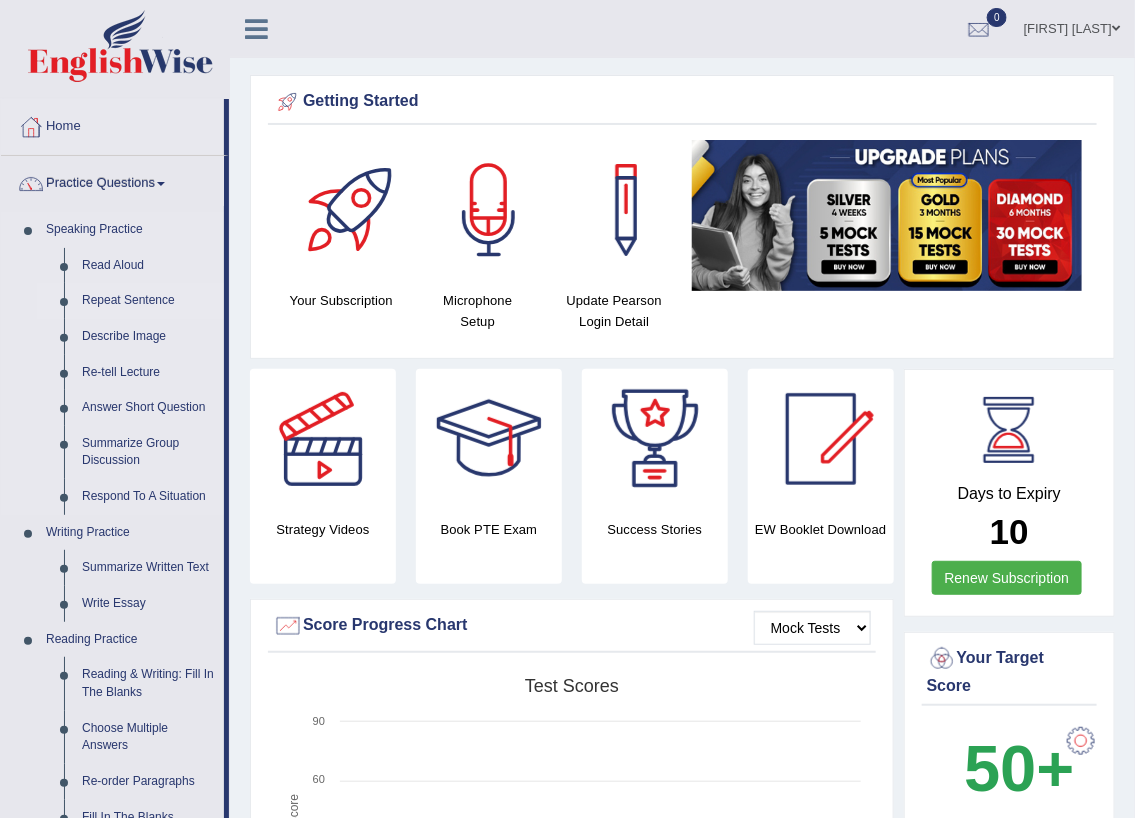 click on "Repeat Sentence" at bounding box center [148, 301] 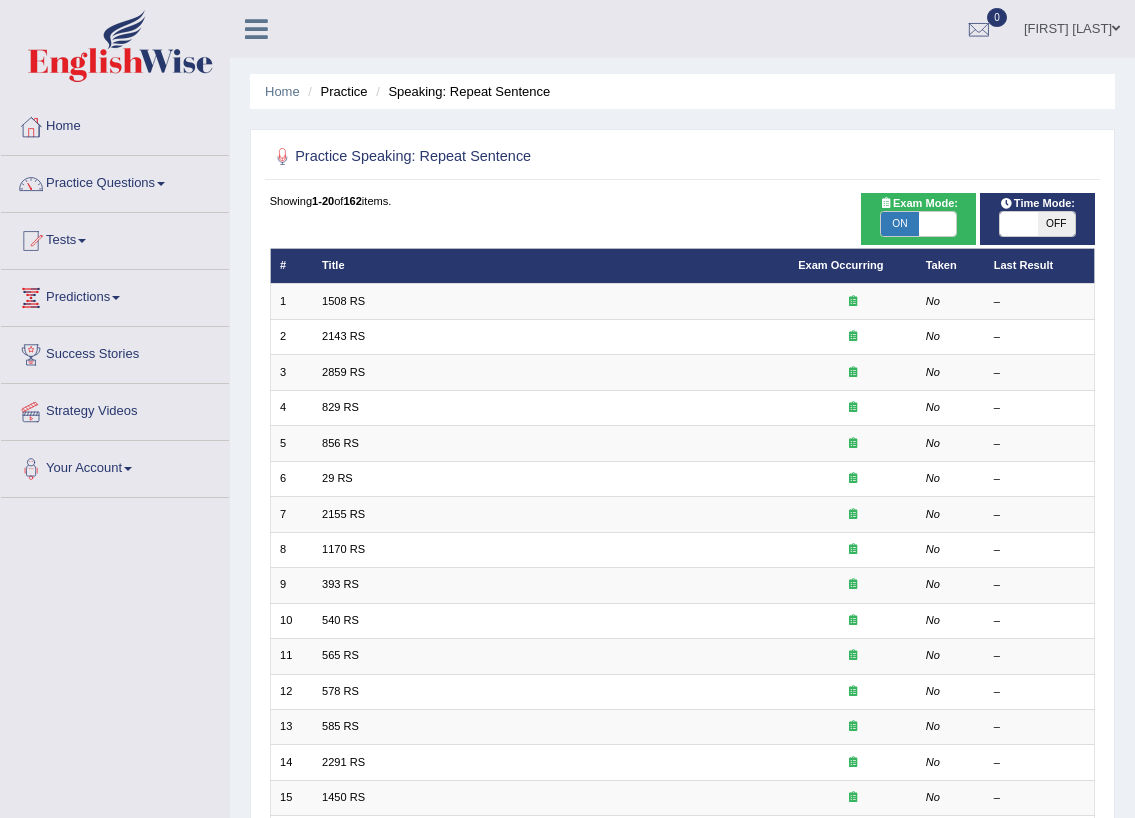 scroll, scrollTop: 0, scrollLeft: 0, axis: both 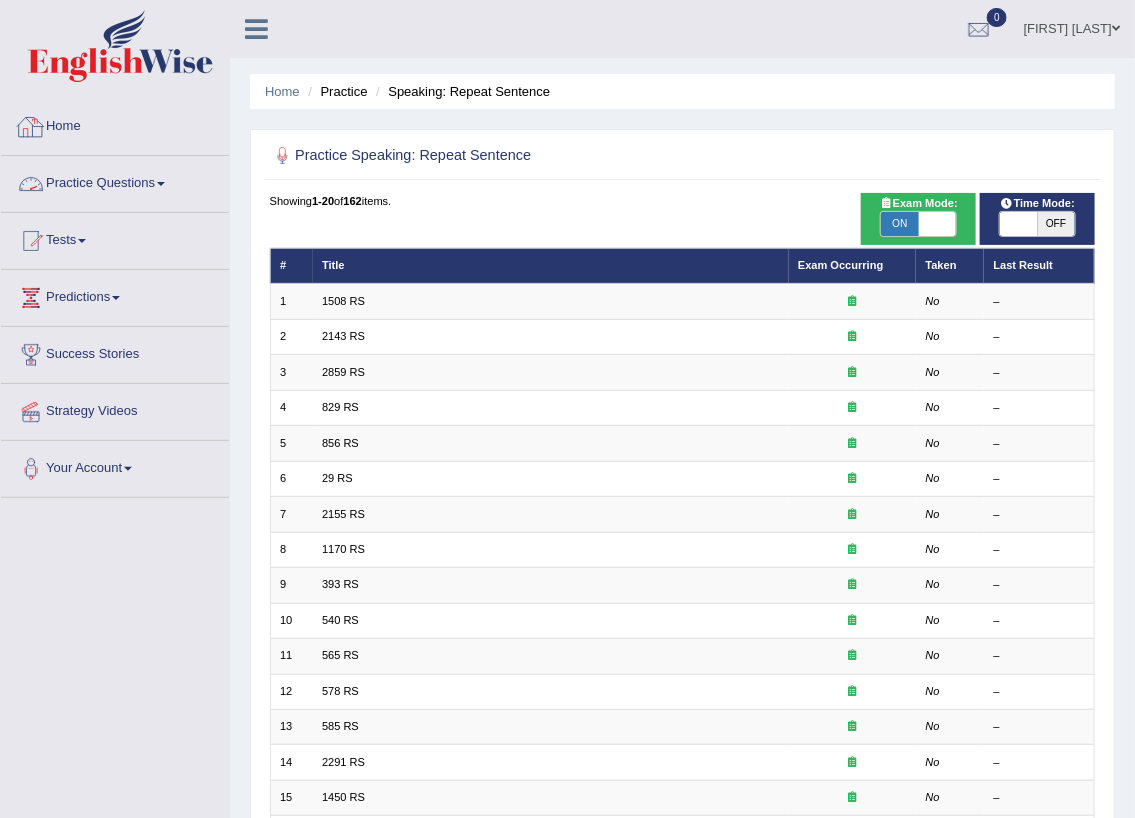 click at bounding box center [283, 157] 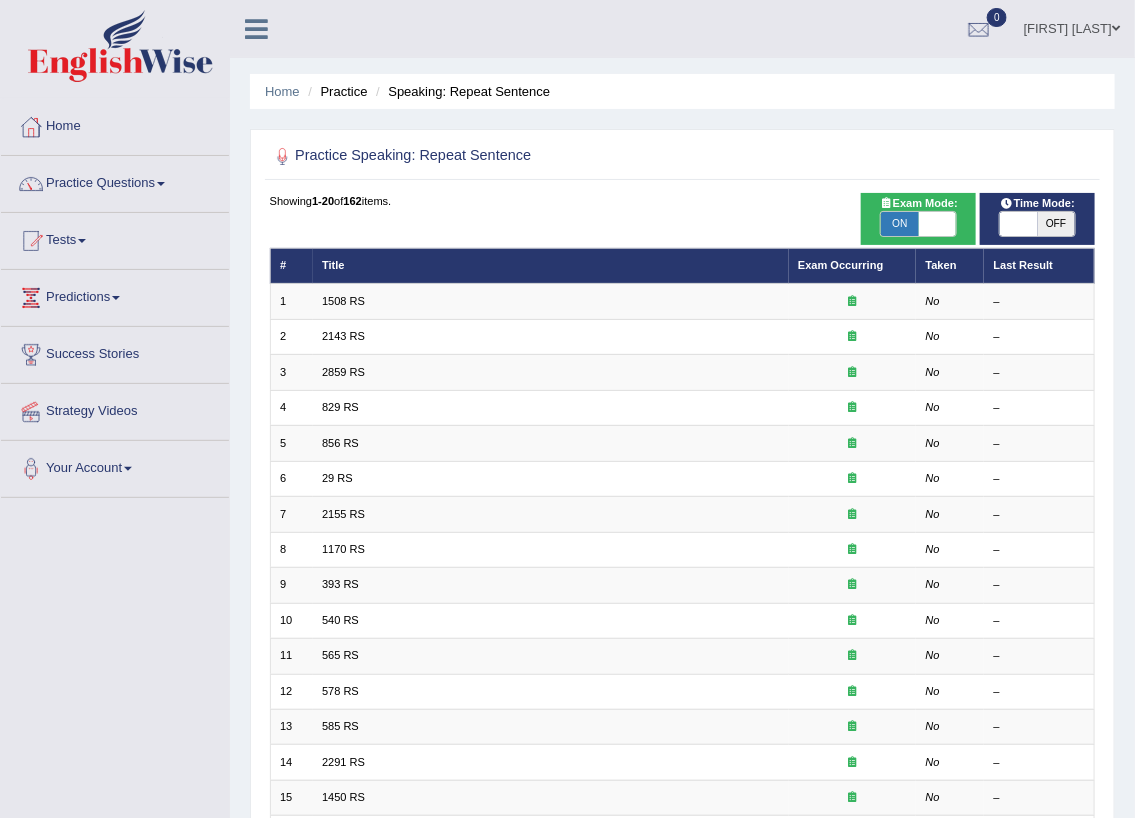 click at bounding box center (283, 157) 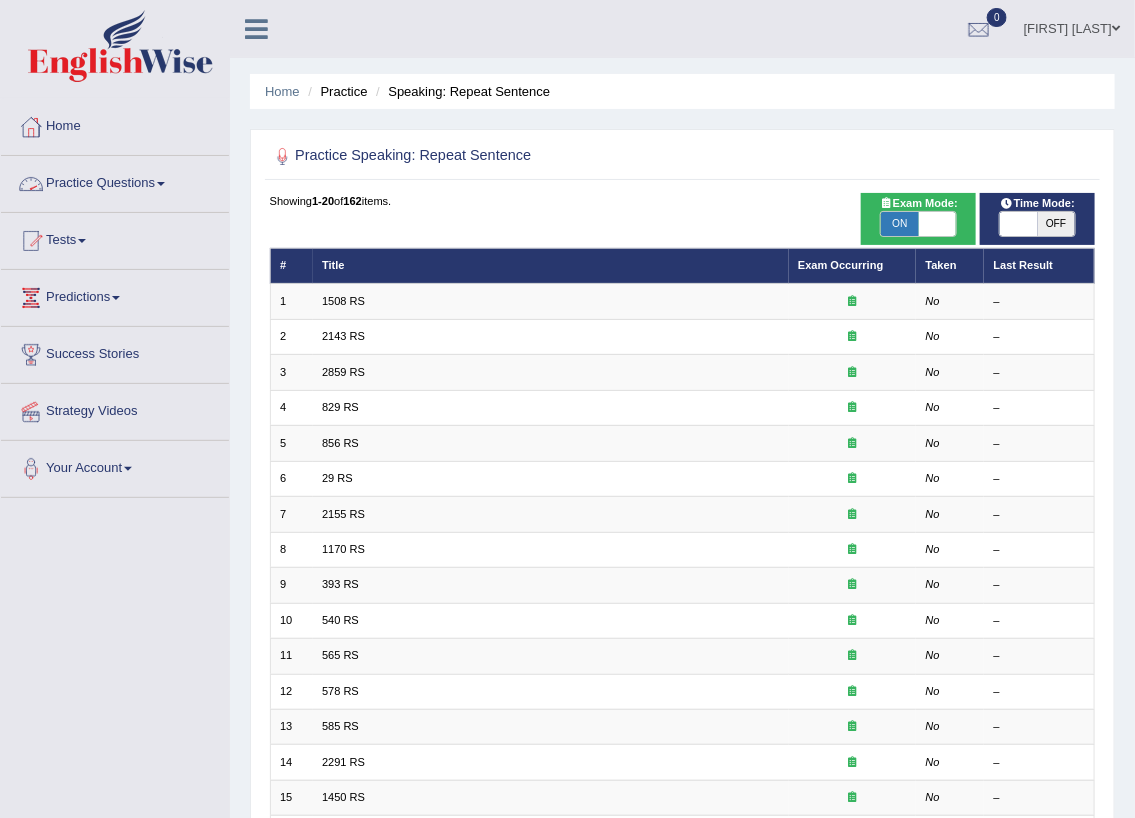 click on "Practice Questions" at bounding box center (115, 181) 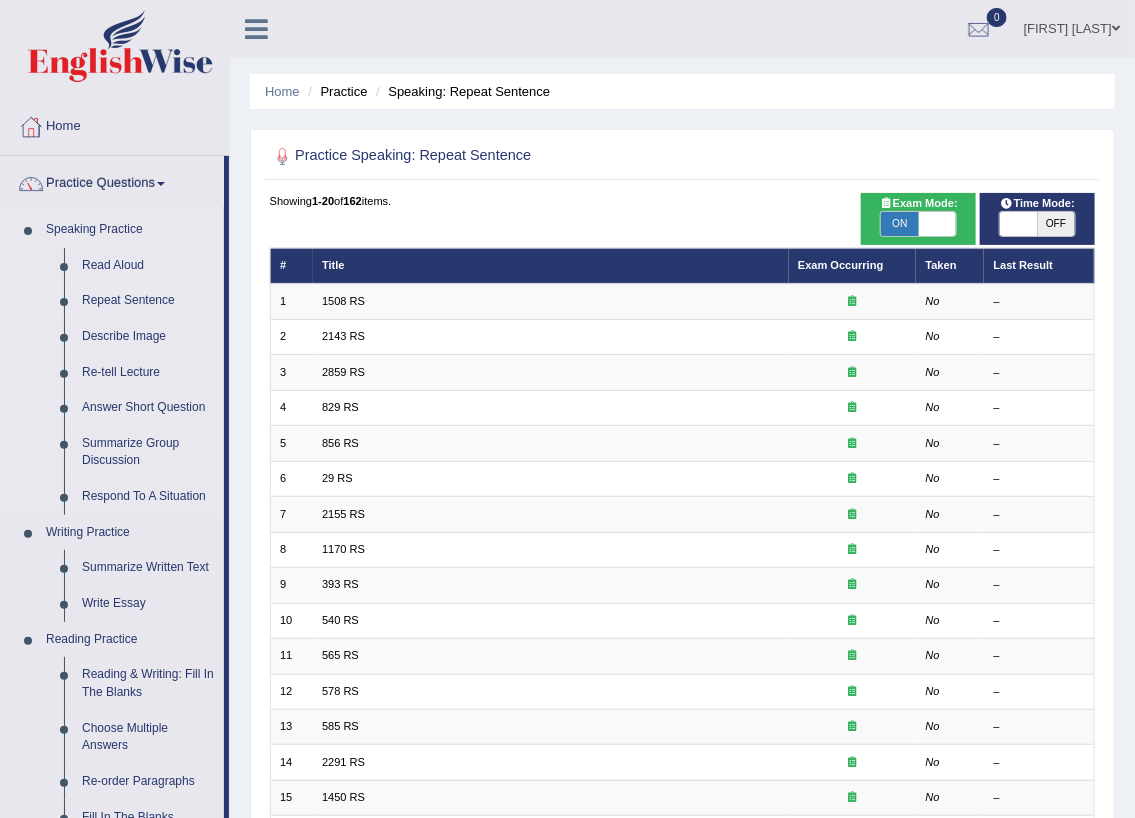 click on "Speaking Practice" at bounding box center [130, 230] 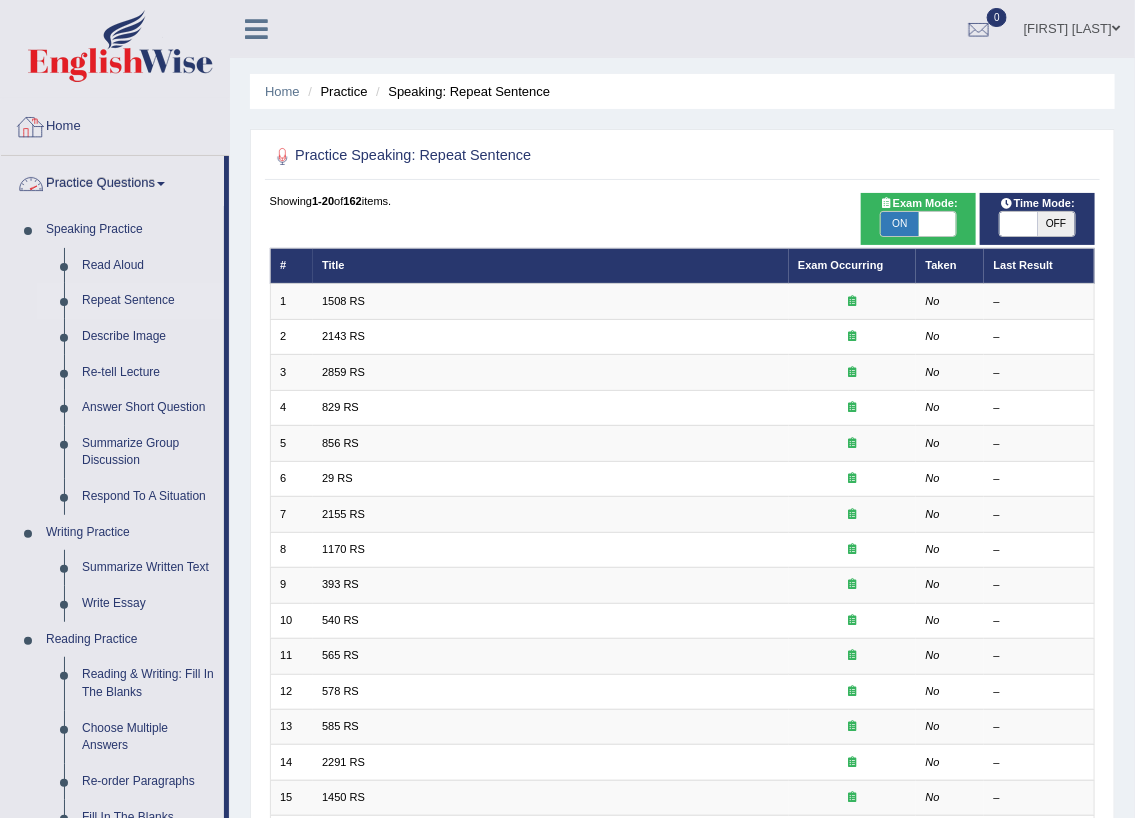 click on "Home" at bounding box center (115, 124) 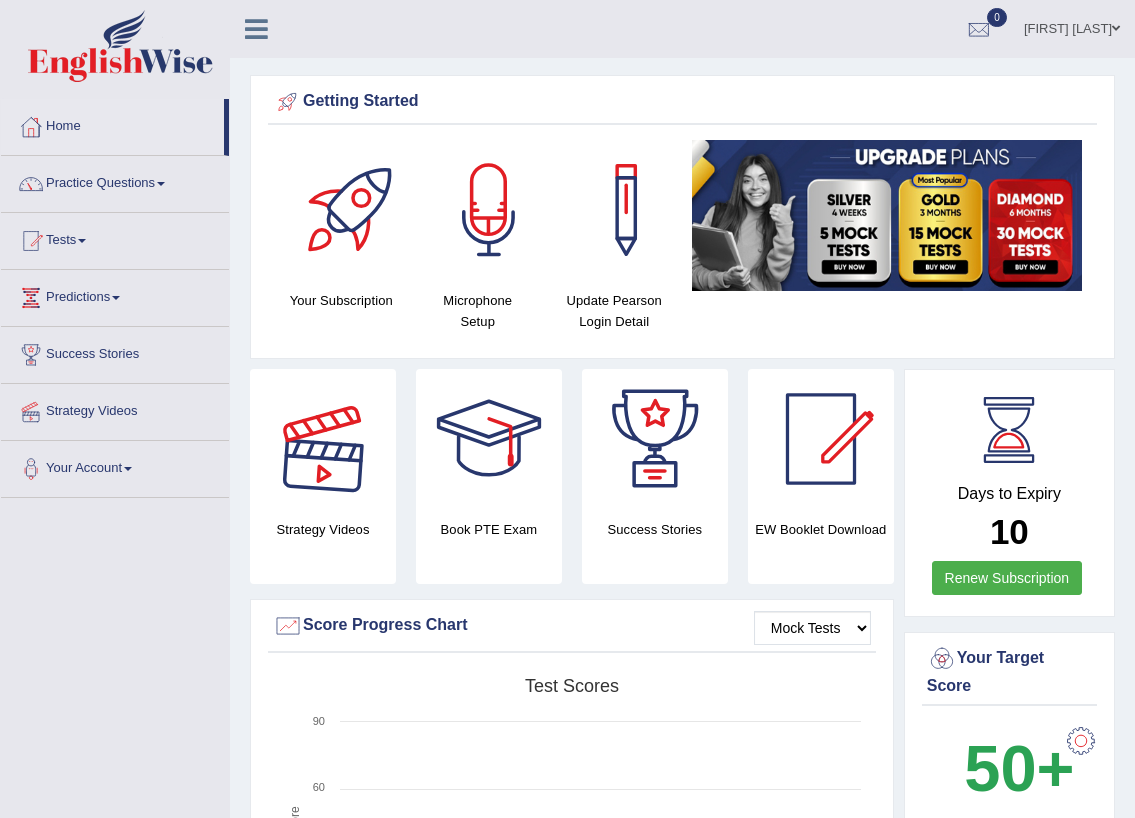 scroll, scrollTop: 0, scrollLeft: 0, axis: both 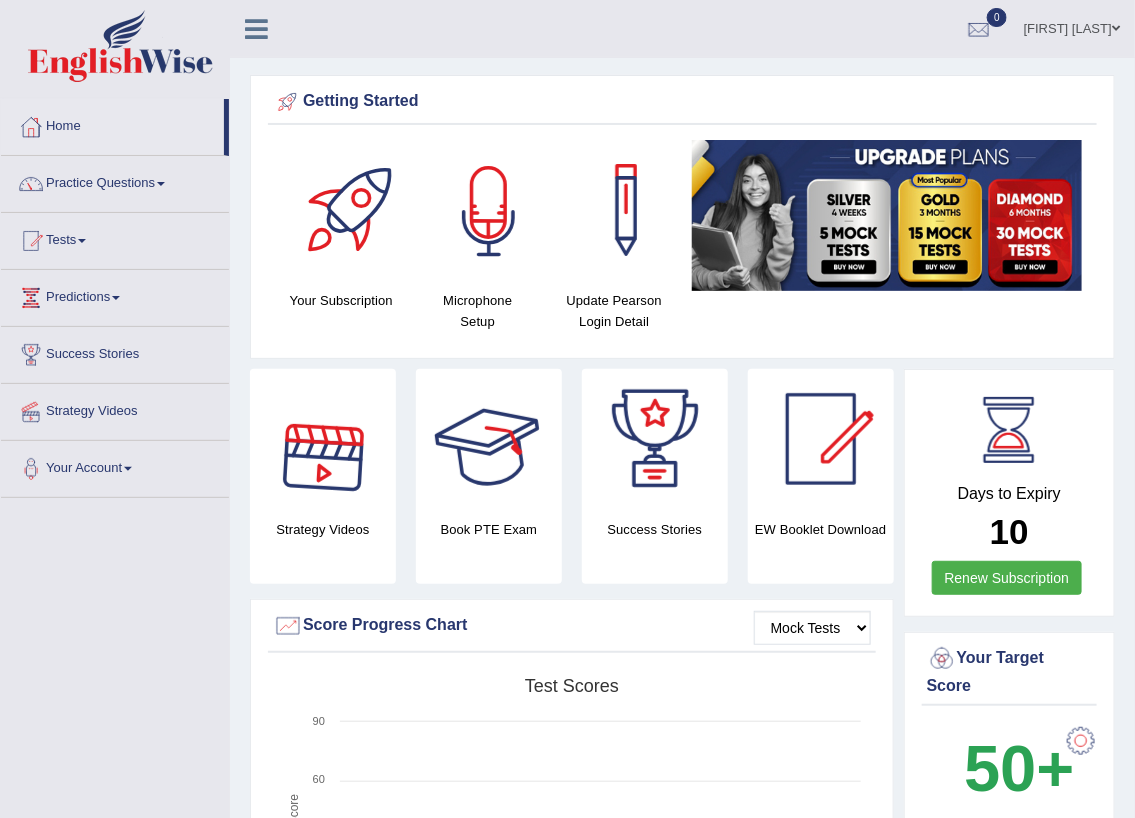 click at bounding box center [489, 210] 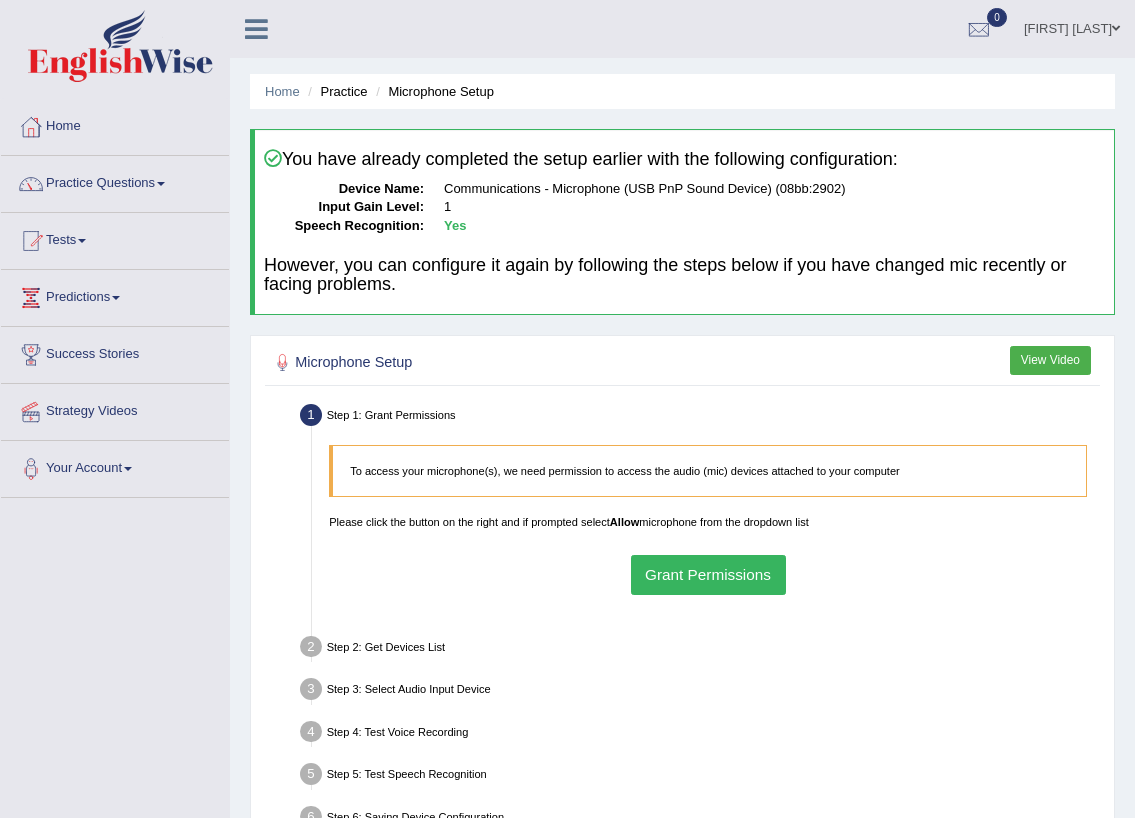 scroll, scrollTop: 0, scrollLeft: 0, axis: both 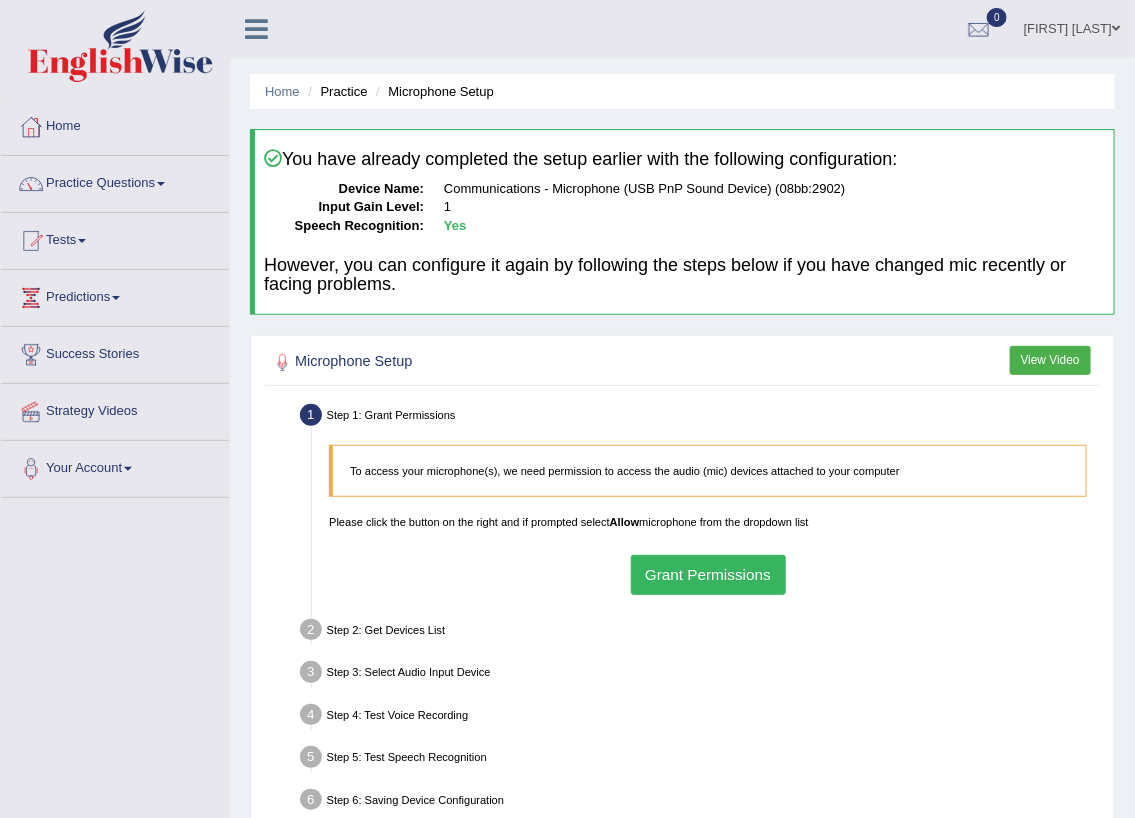 click on "Grant Permissions" at bounding box center (708, 574) 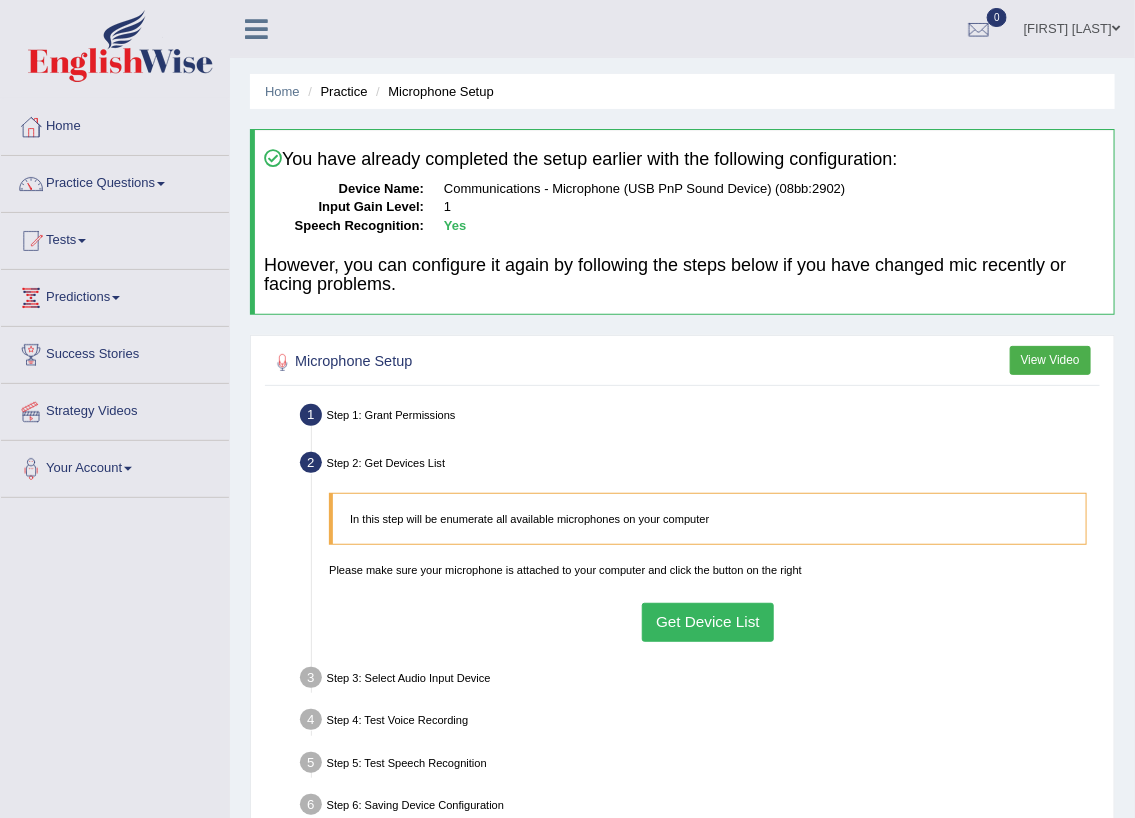 click on "Get Device List" at bounding box center (708, 622) 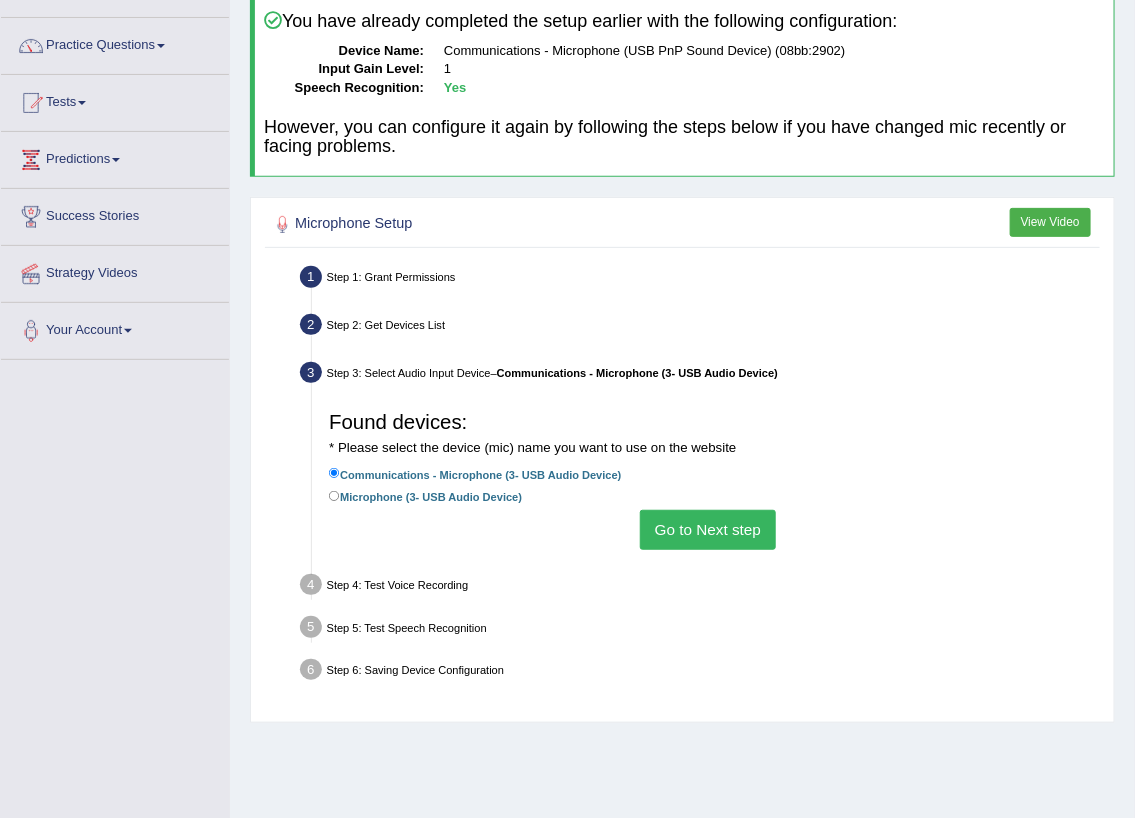 scroll, scrollTop: 181, scrollLeft: 0, axis: vertical 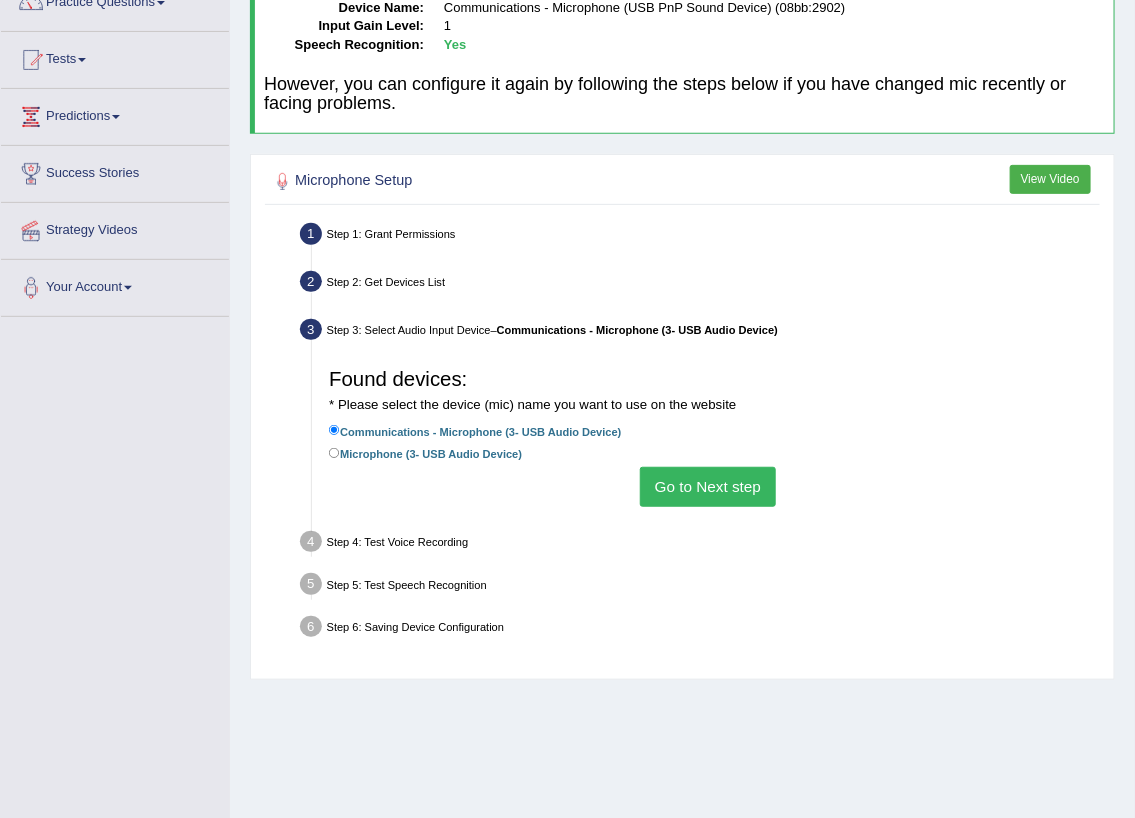 click on "Go to Next step" at bounding box center [707, 486] 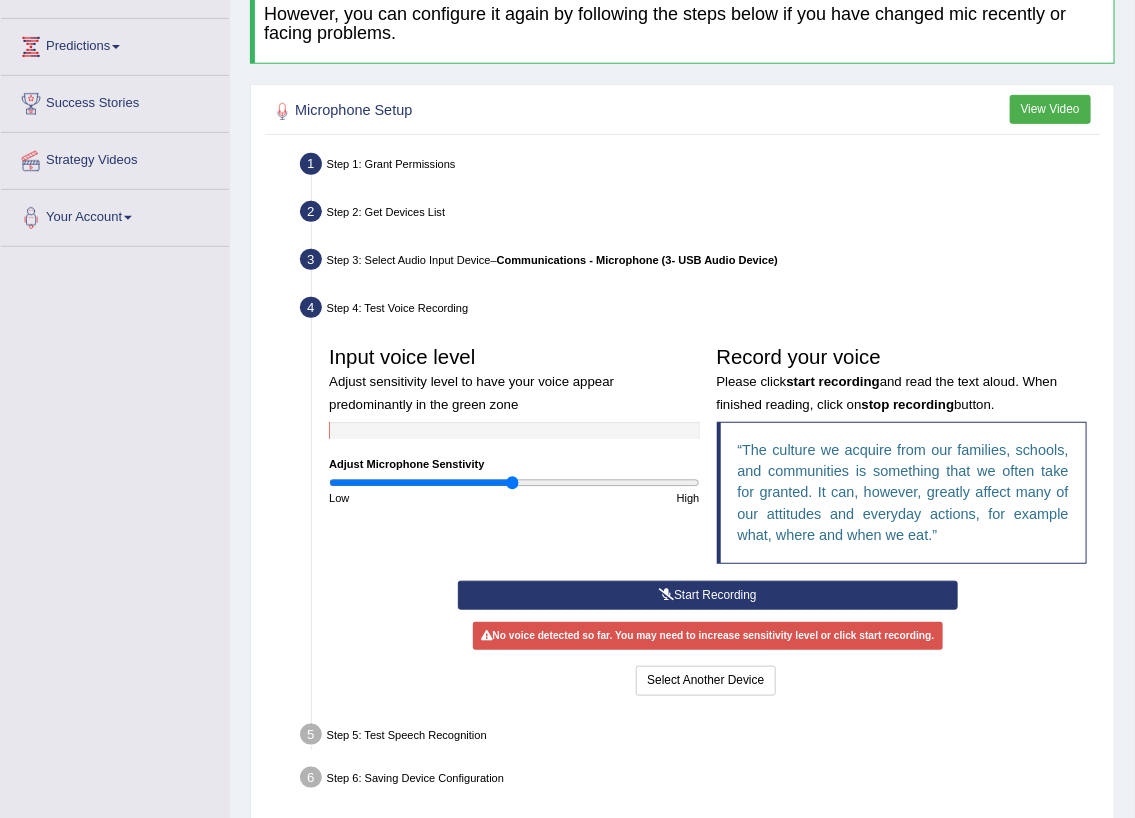 scroll, scrollTop: 272, scrollLeft: 0, axis: vertical 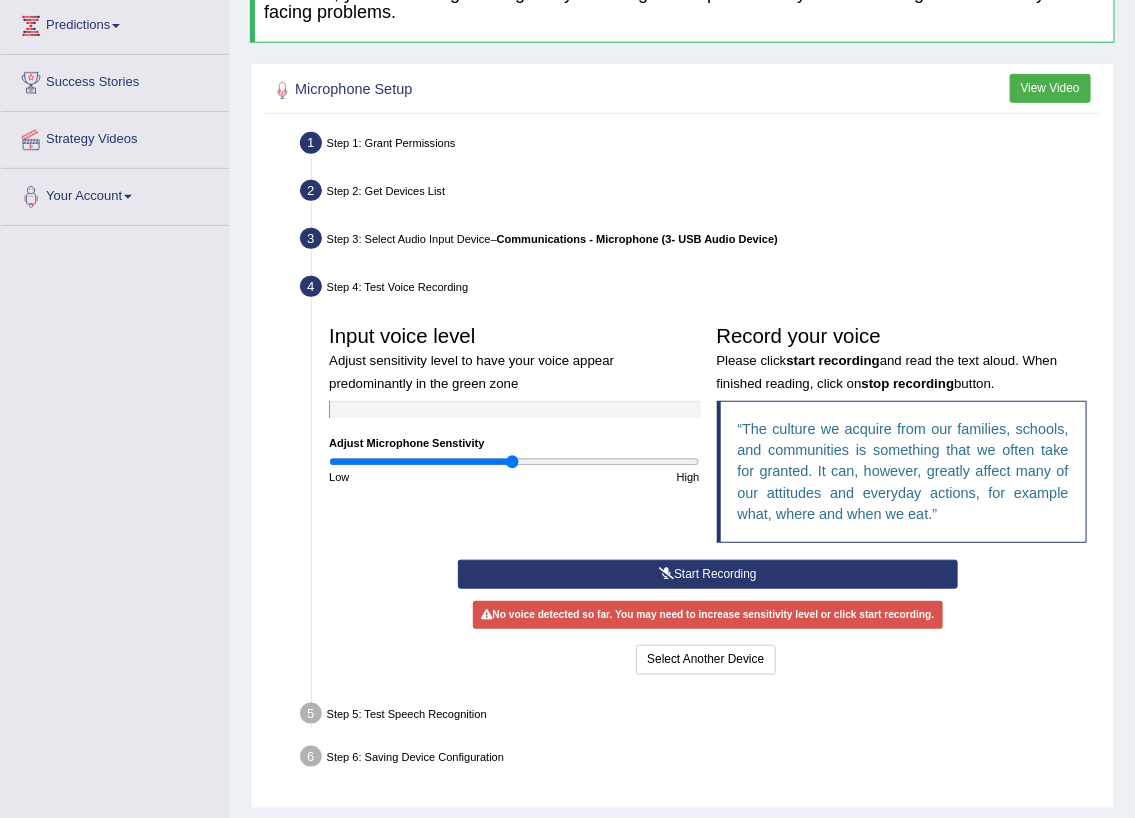click on "Start Recording" at bounding box center [707, 574] 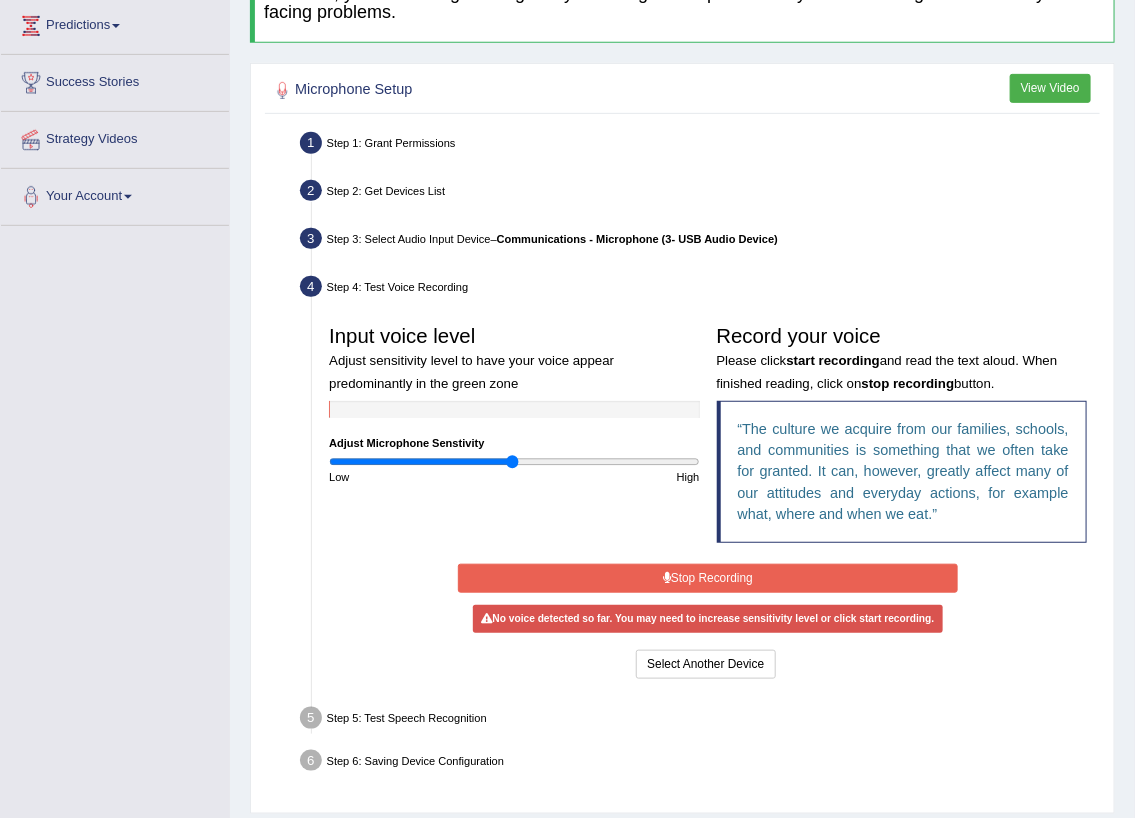 click on "Stop Recording" at bounding box center [707, 578] 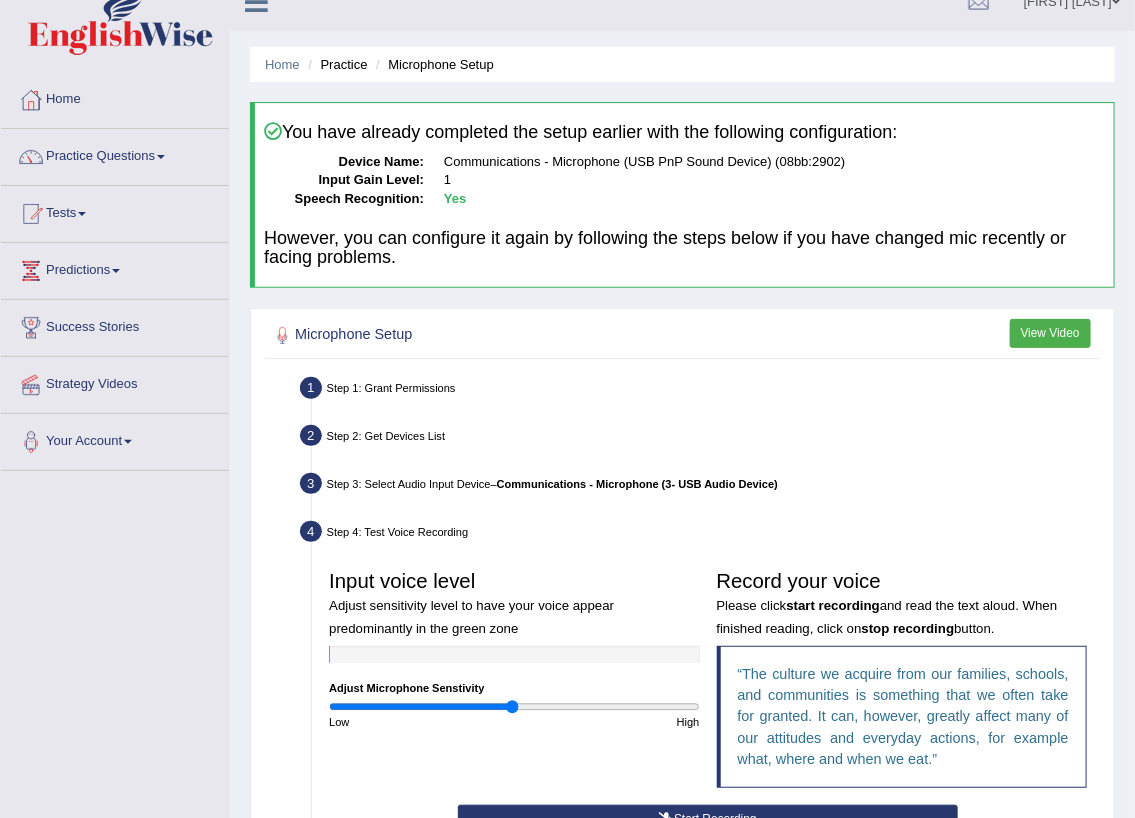 scroll, scrollTop: 0, scrollLeft: 0, axis: both 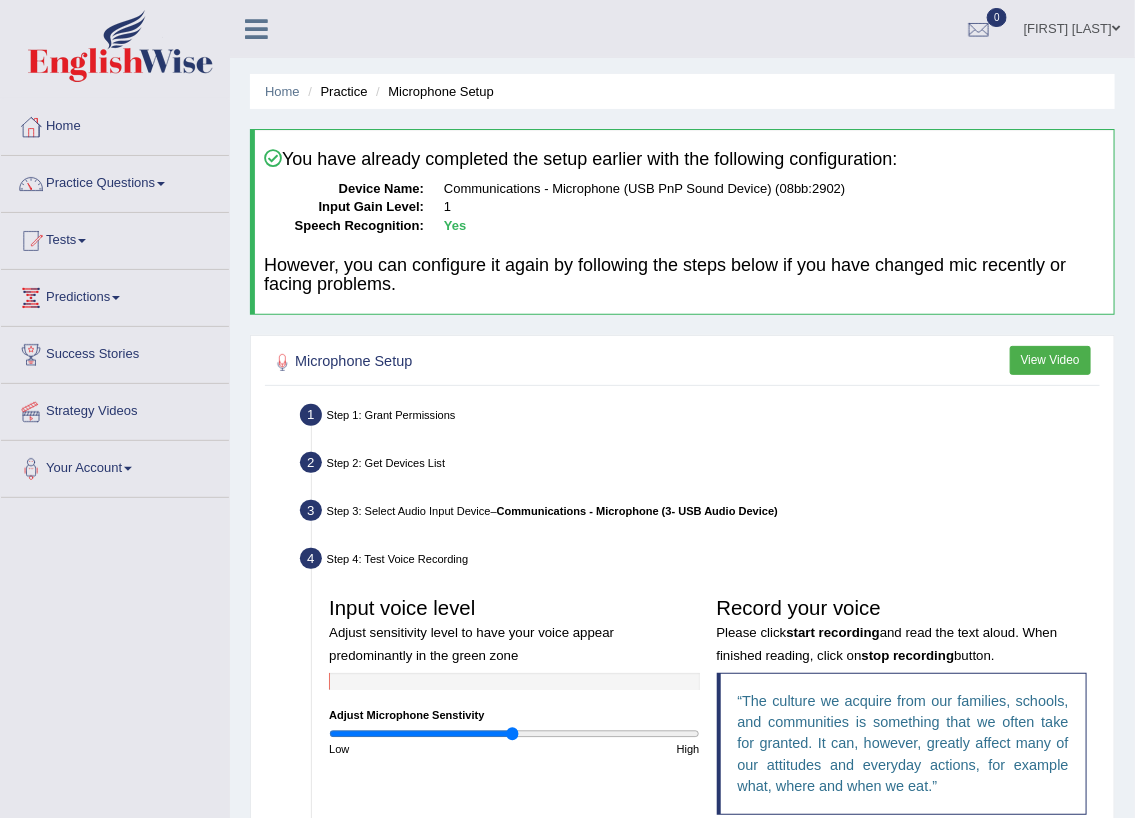 click on "Arnel Remedios" at bounding box center (1072, 26) 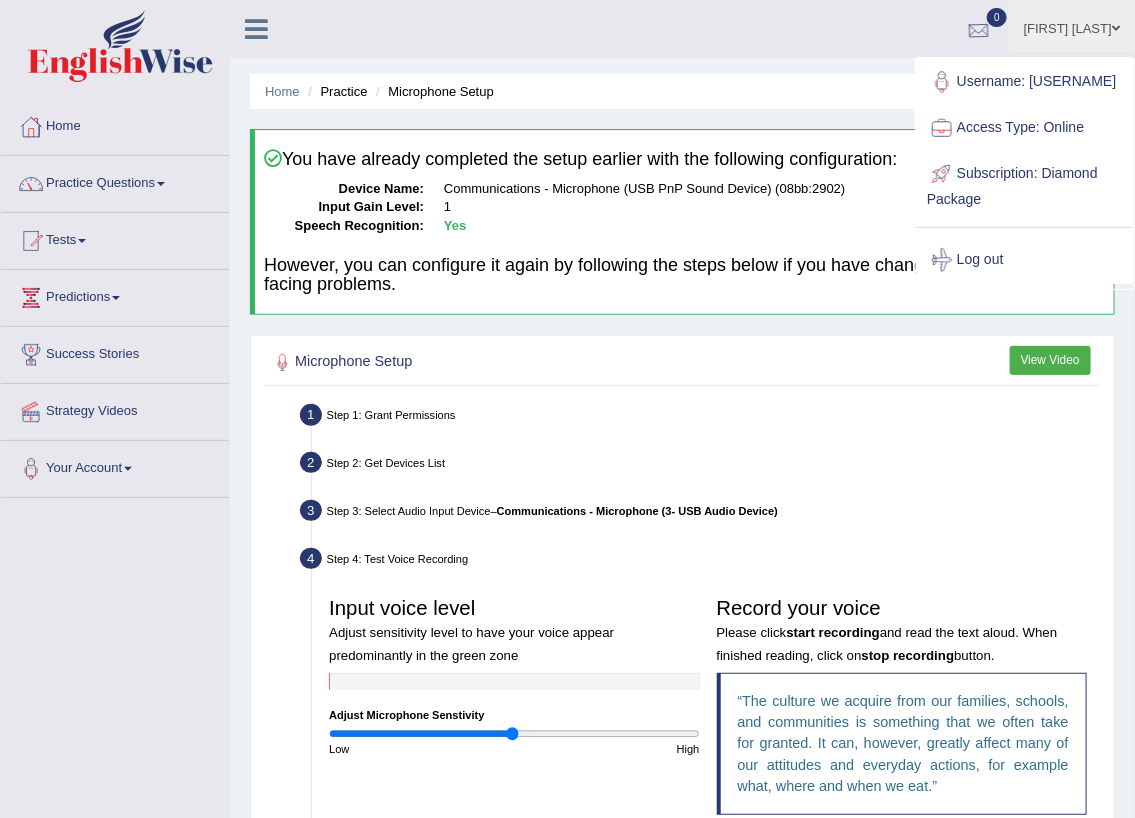 click at bounding box center (979, 30) 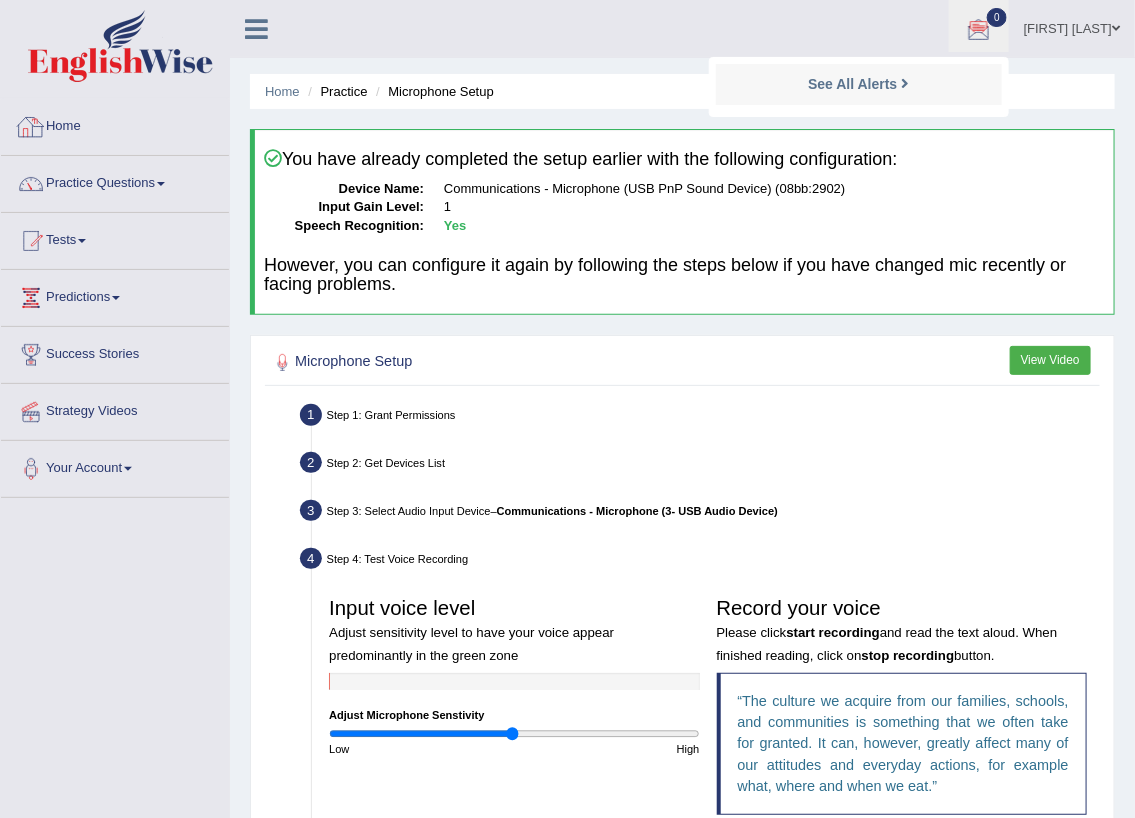 click on "Home" at bounding box center [115, 124] 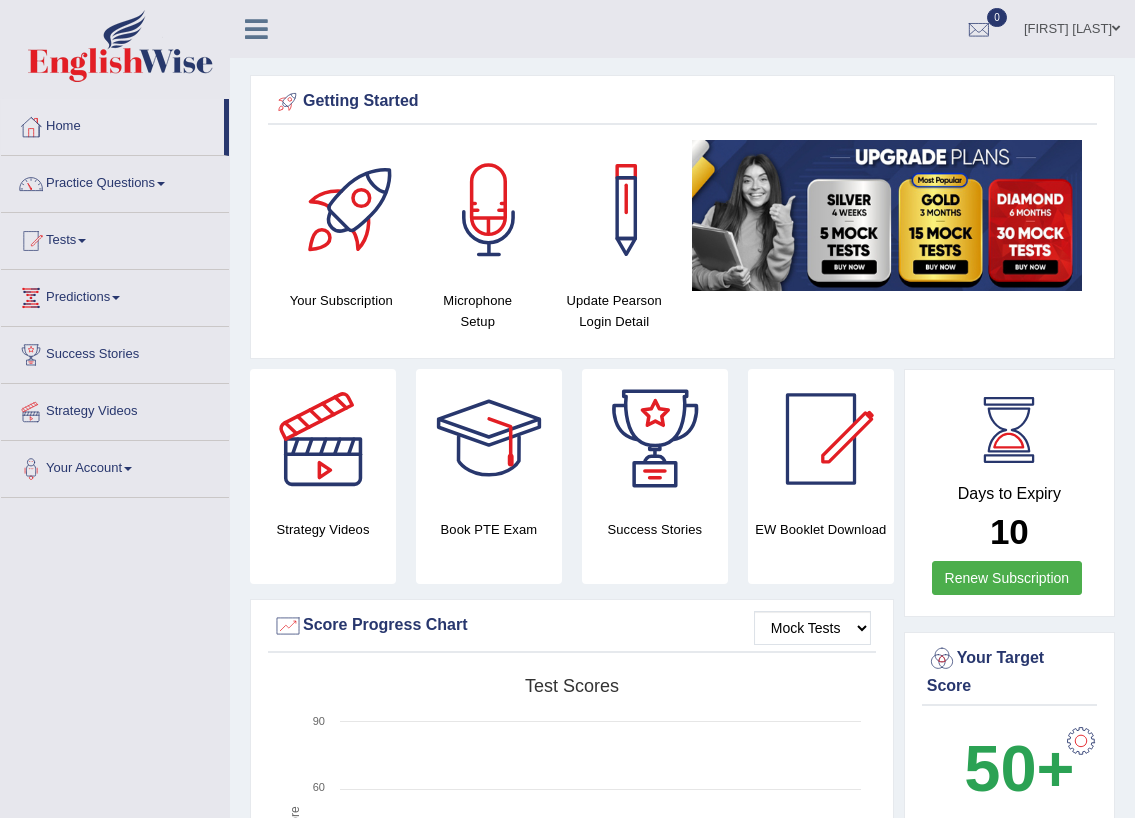 scroll, scrollTop: 0, scrollLeft: 0, axis: both 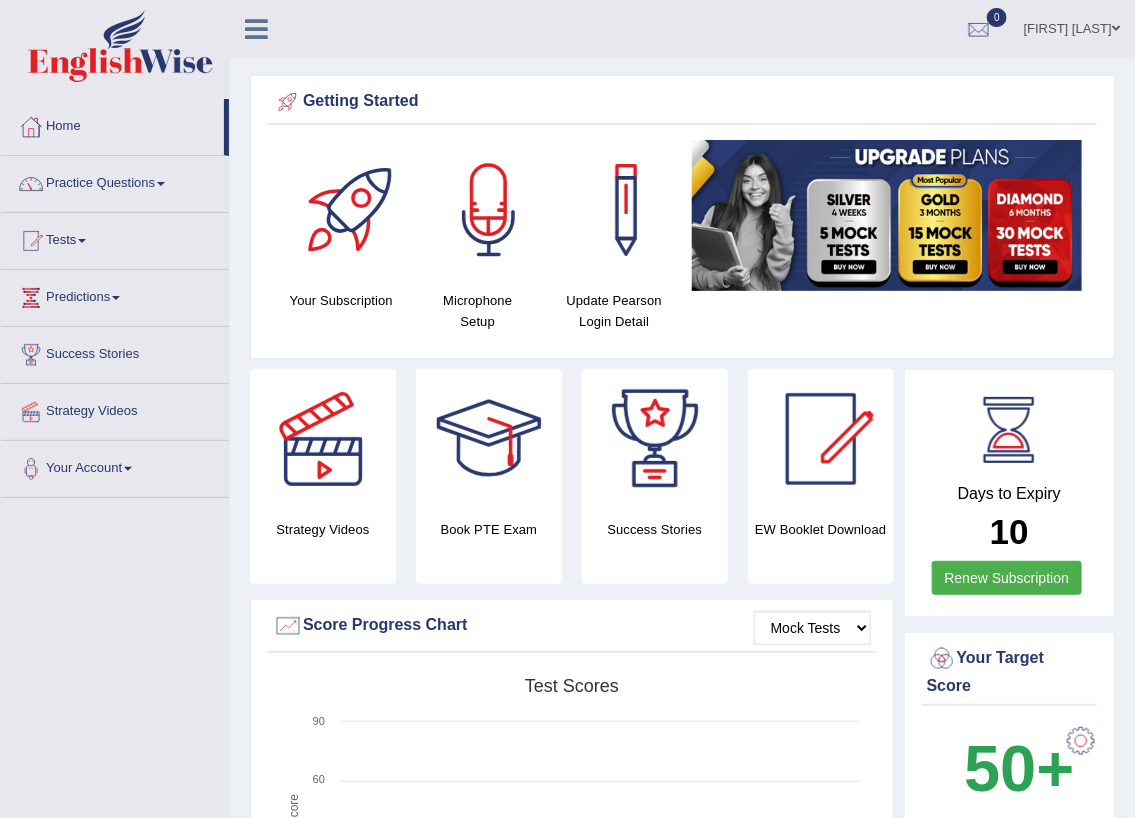 click on "Arnel Remedios" at bounding box center [1072, 26] 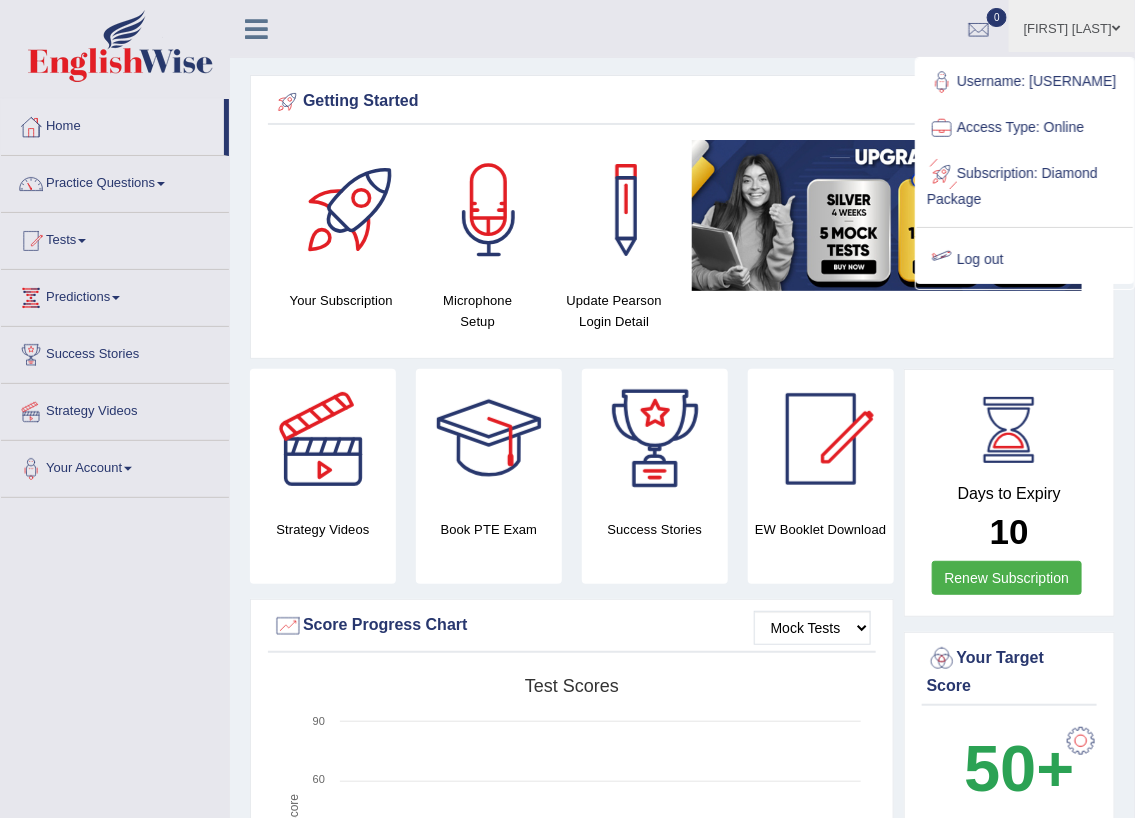 click on "Log out" at bounding box center [1025, 260] 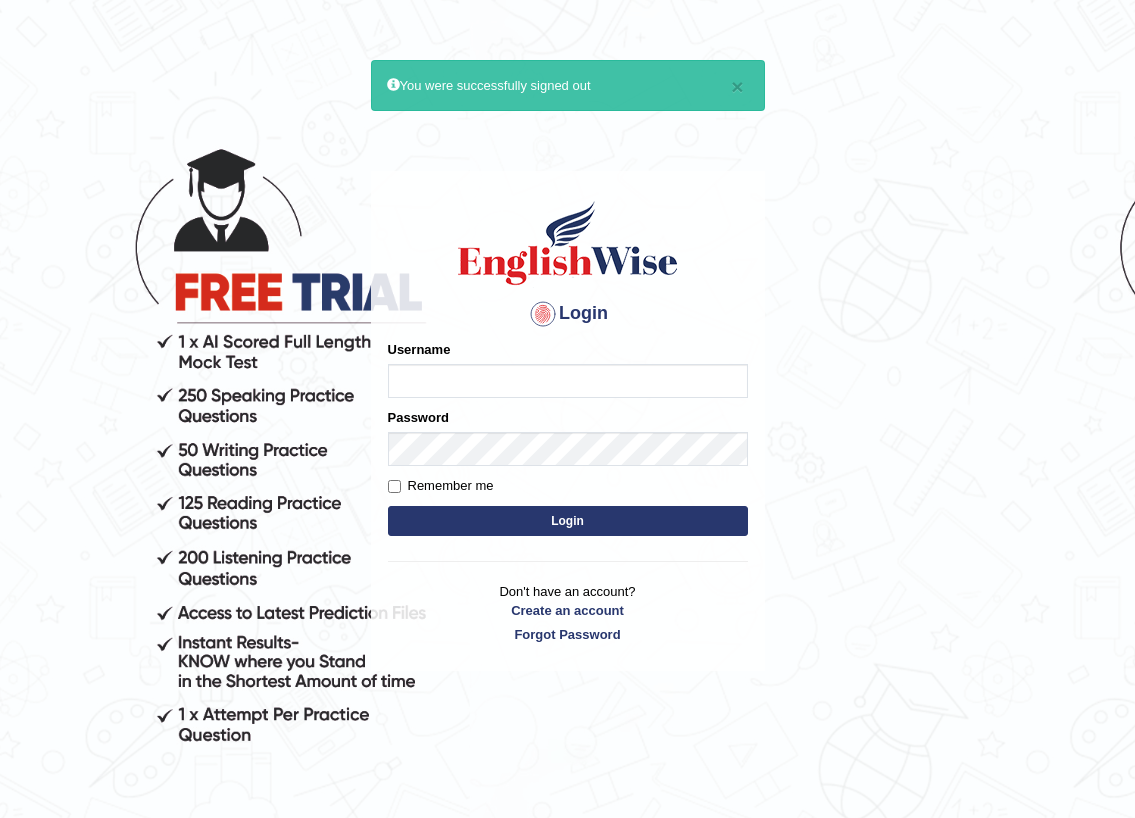 scroll, scrollTop: 0, scrollLeft: 0, axis: both 